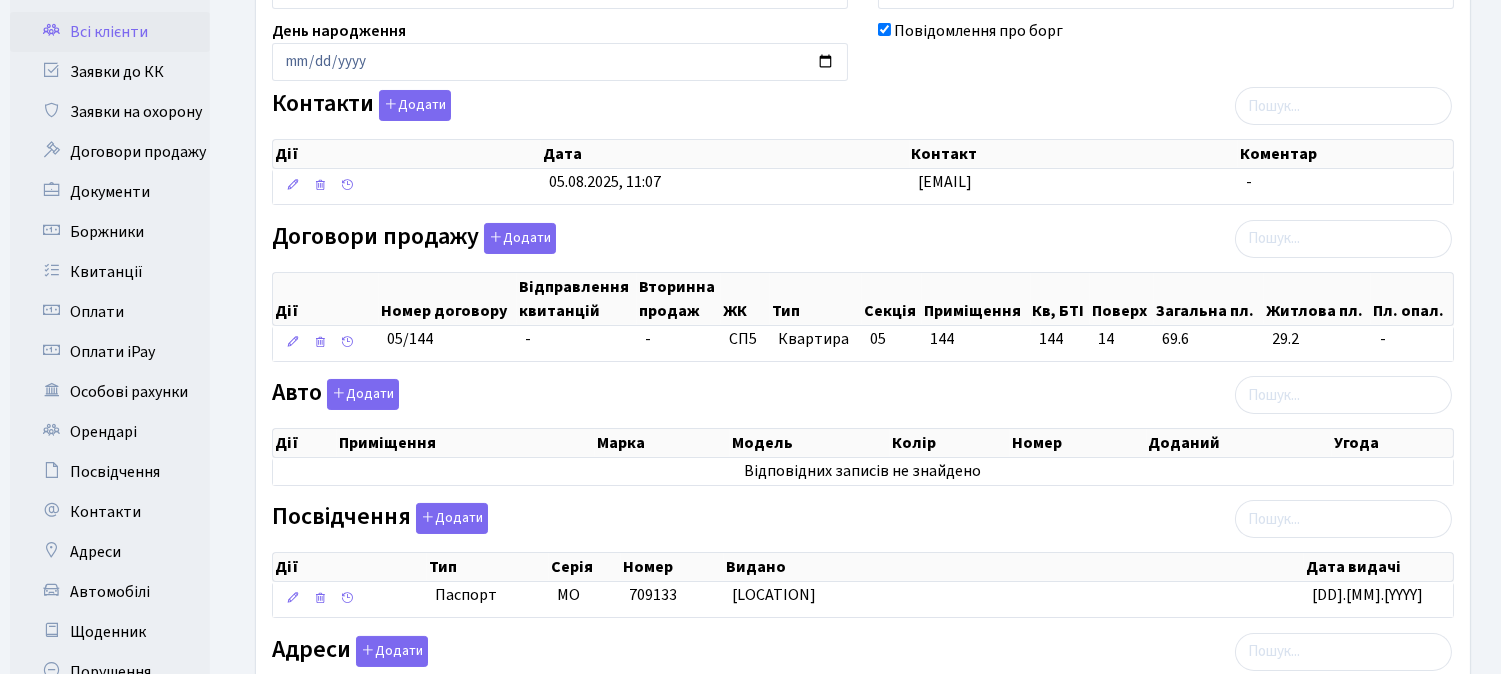 scroll, scrollTop: 222, scrollLeft: 0, axis: vertical 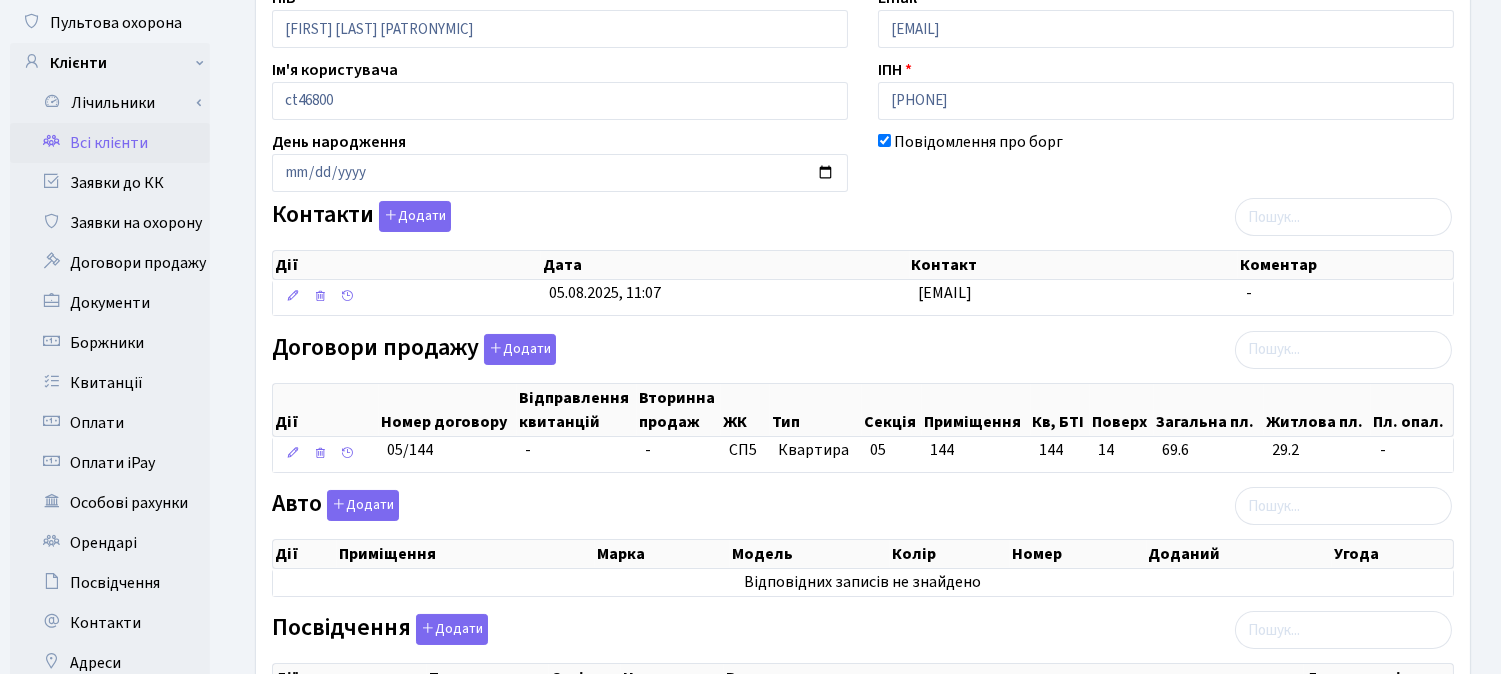 click on "Всі клієнти" at bounding box center [110, 143] 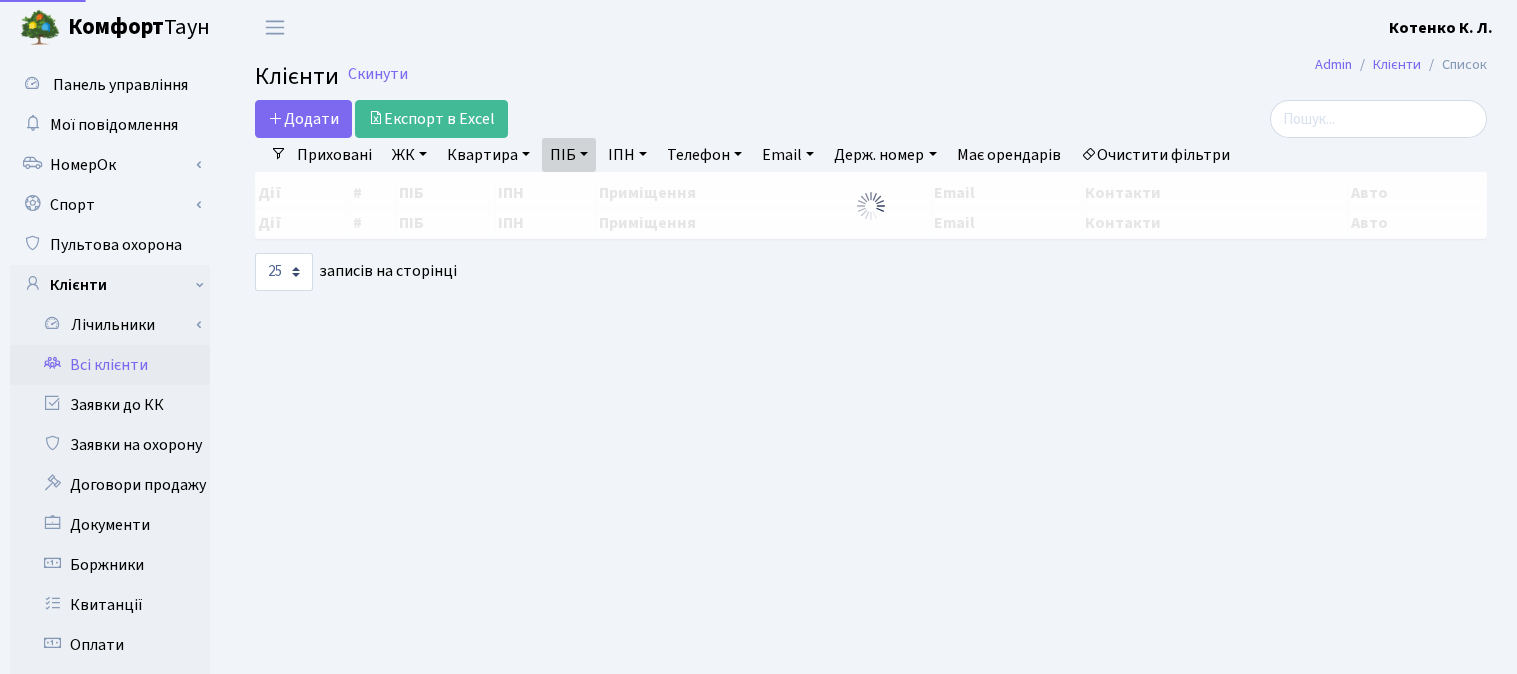 select on "25" 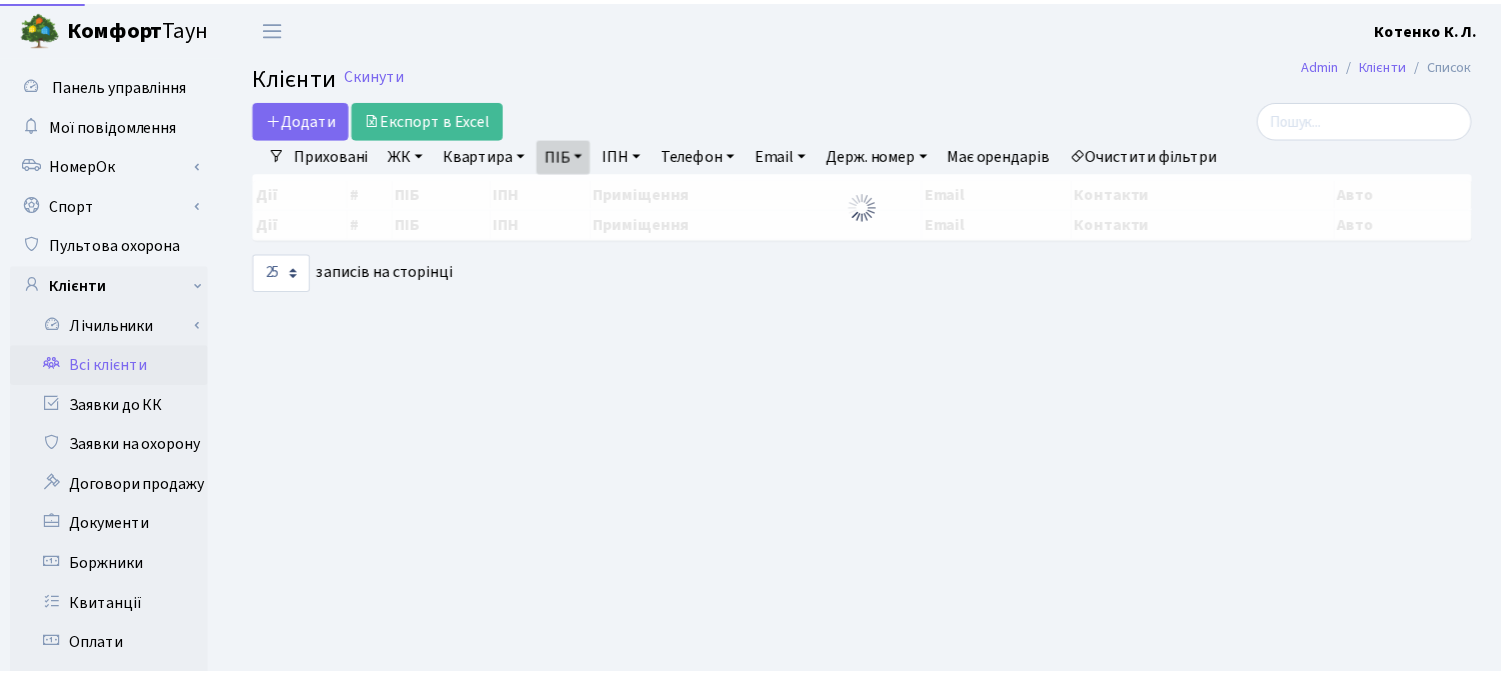 scroll, scrollTop: 0, scrollLeft: 0, axis: both 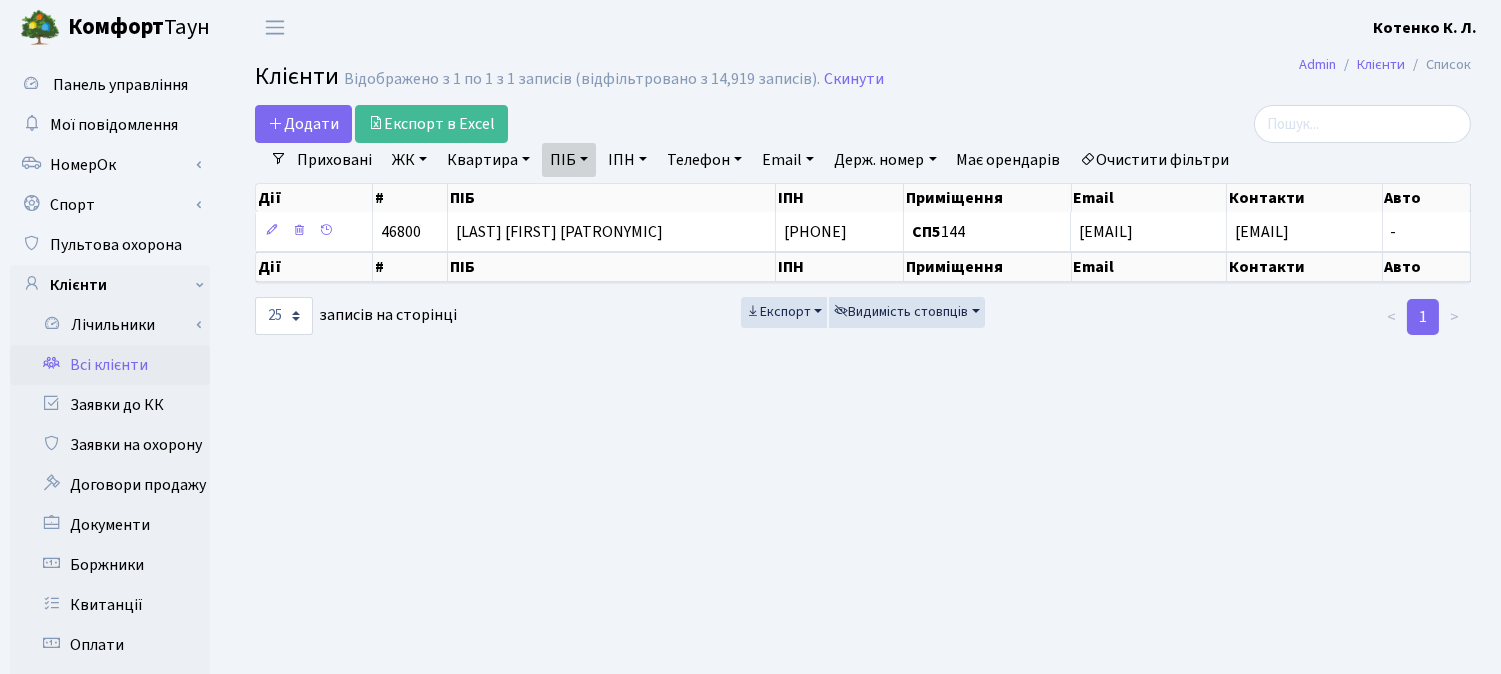 drag, startPoint x: 1148, startPoint y: 161, endPoint x: 742, endPoint y: 151, distance: 406.12314 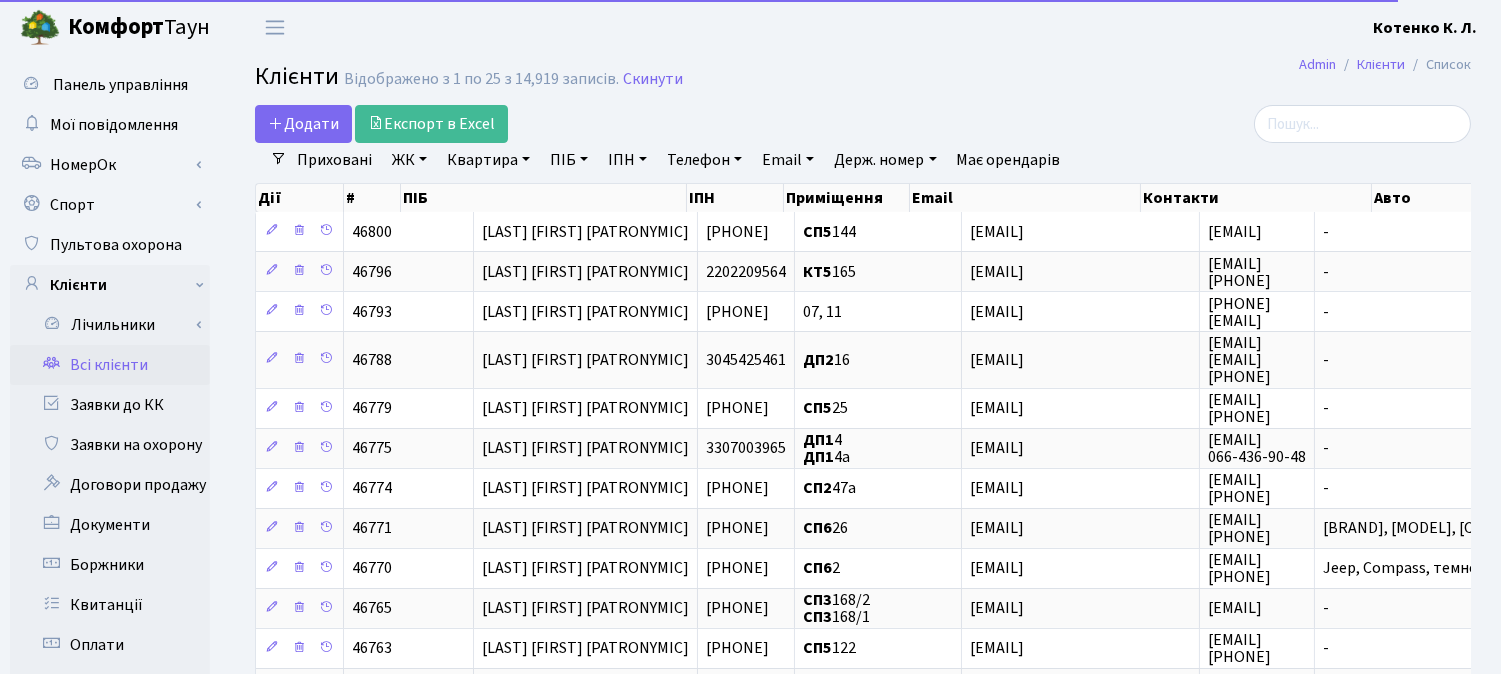 click on "ПІБ" at bounding box center (569, 160) 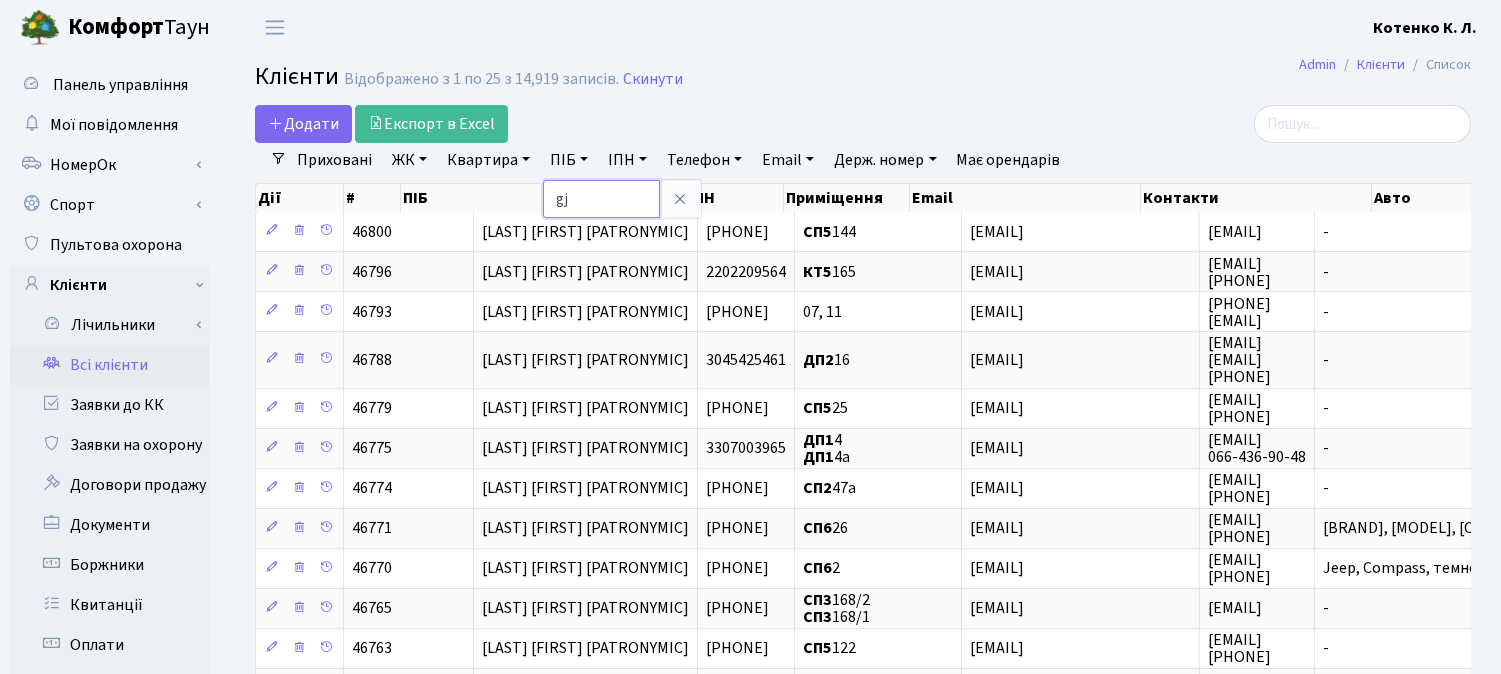 type on "g" 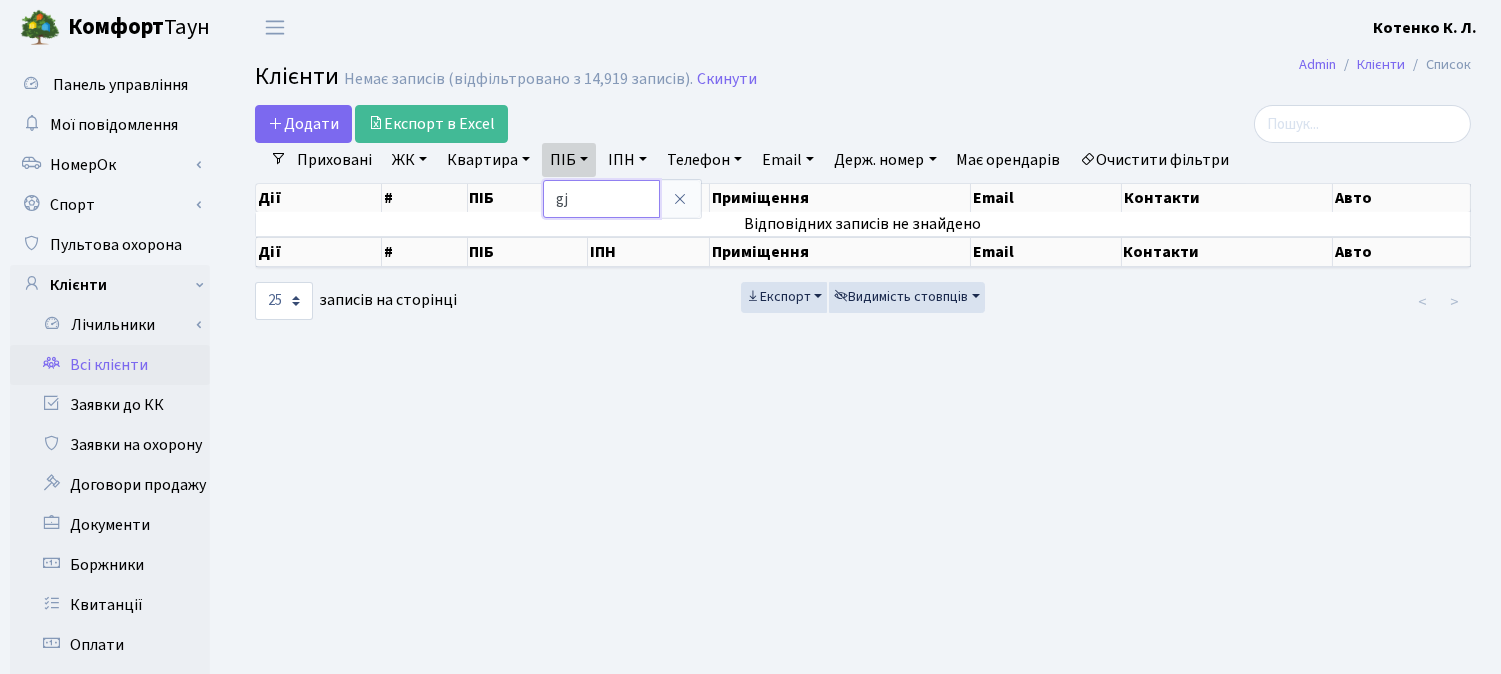 type on "g" 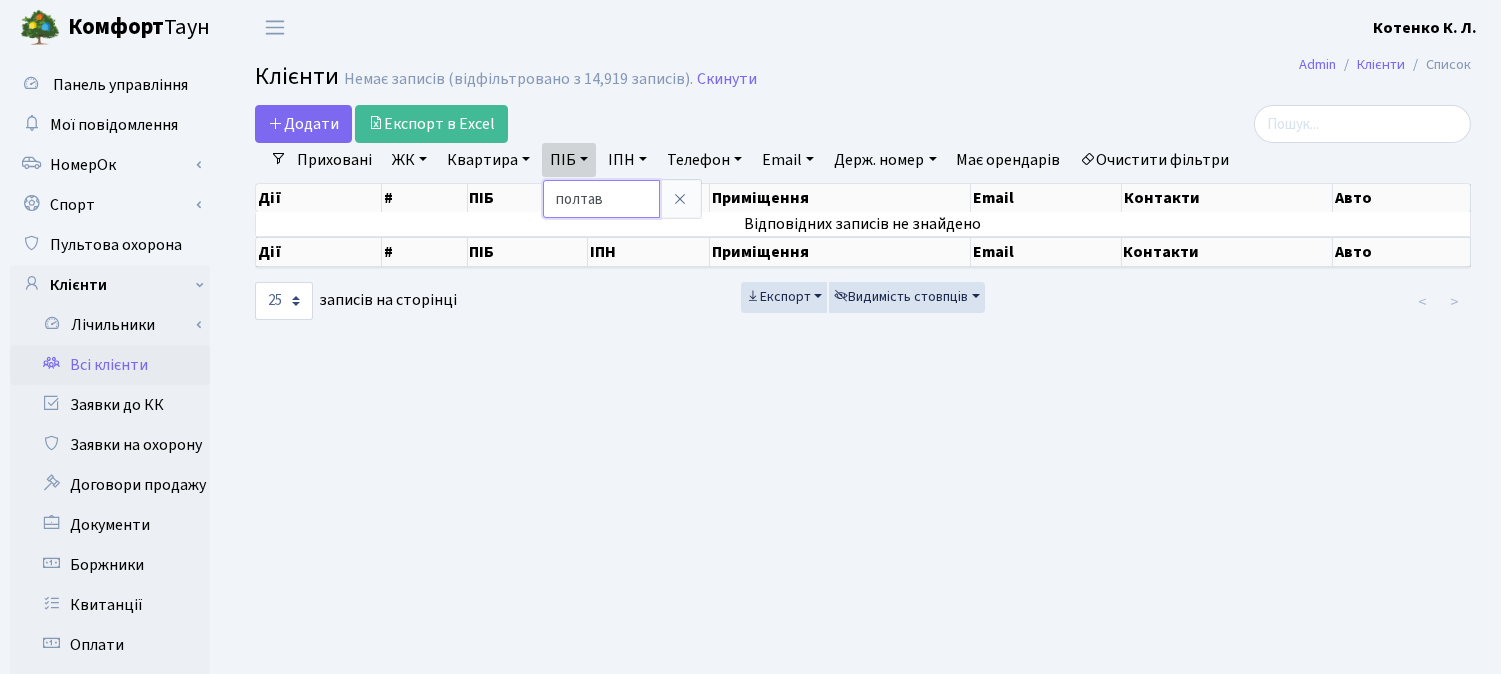 type on "полтав" 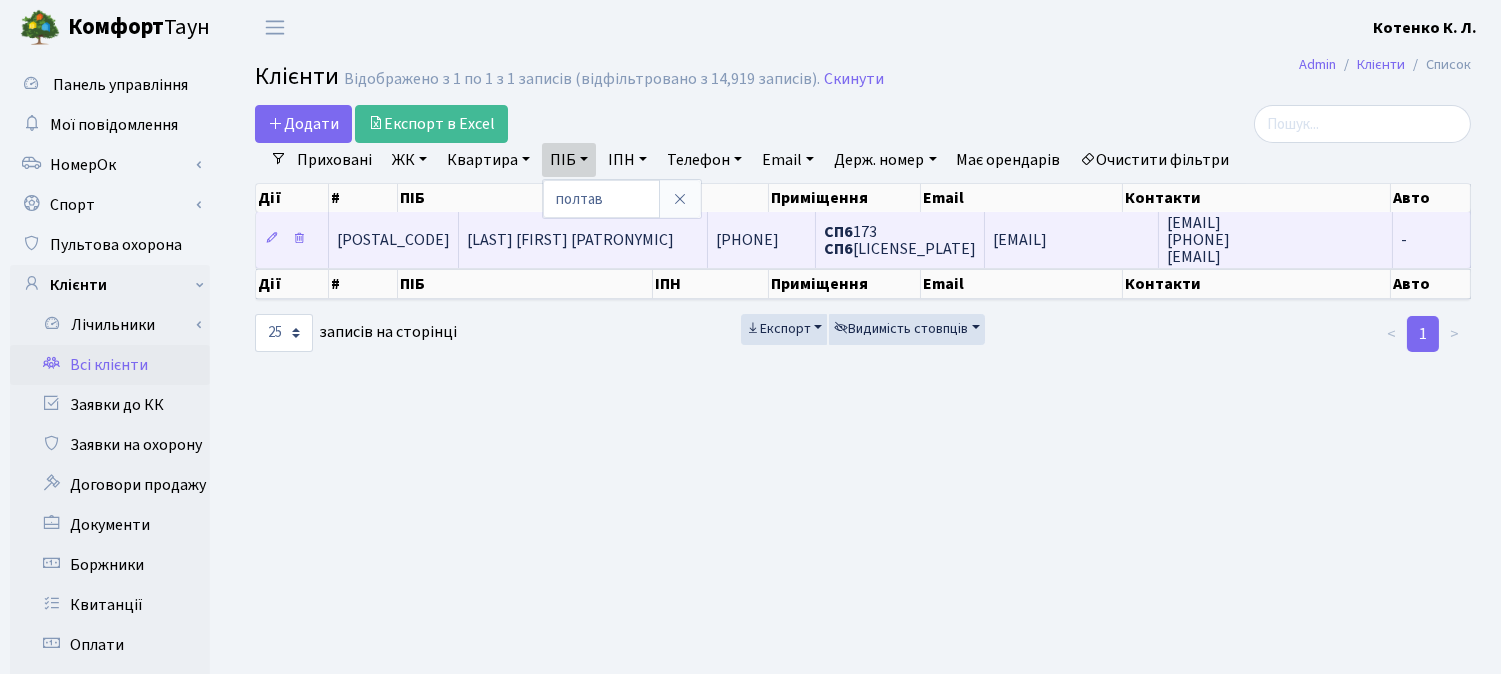 click on "Полтавець Аліна Вікторівна" at bounding box center (570, 240) 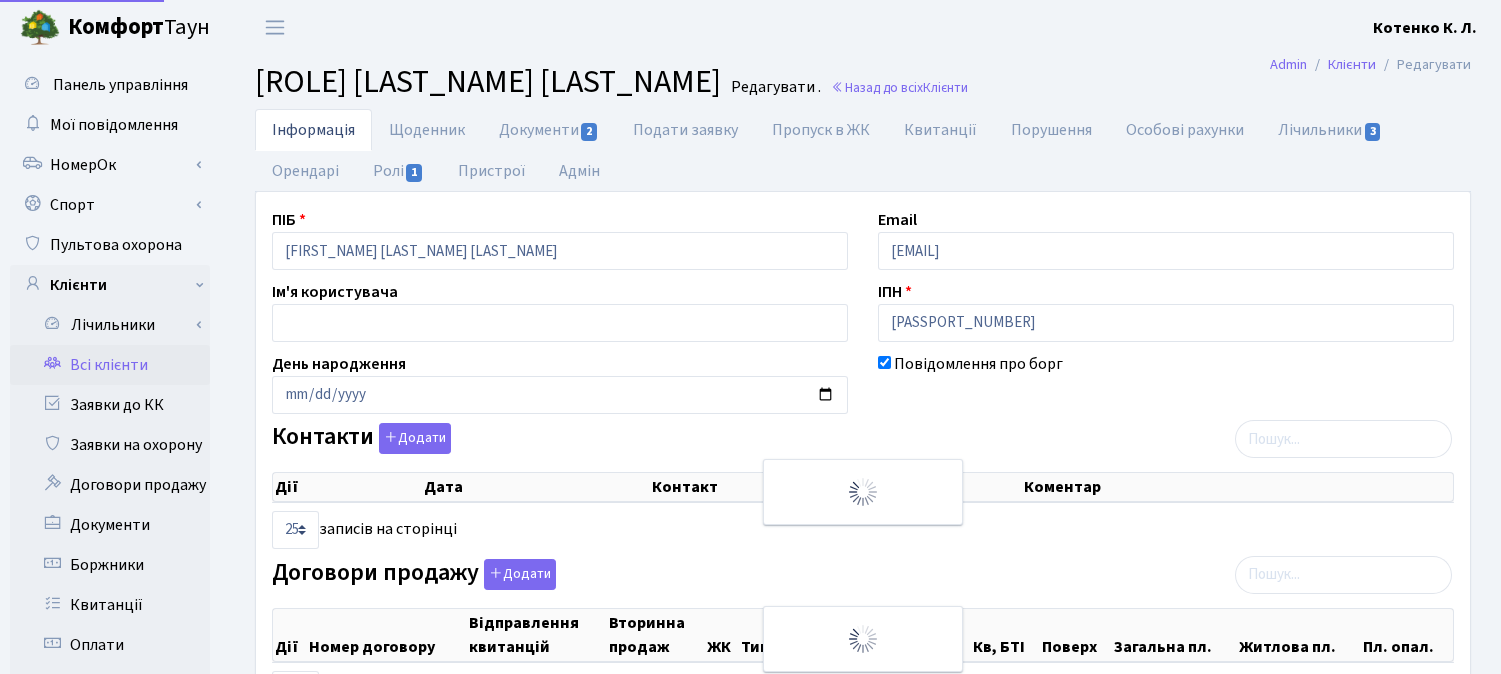 select on "25" 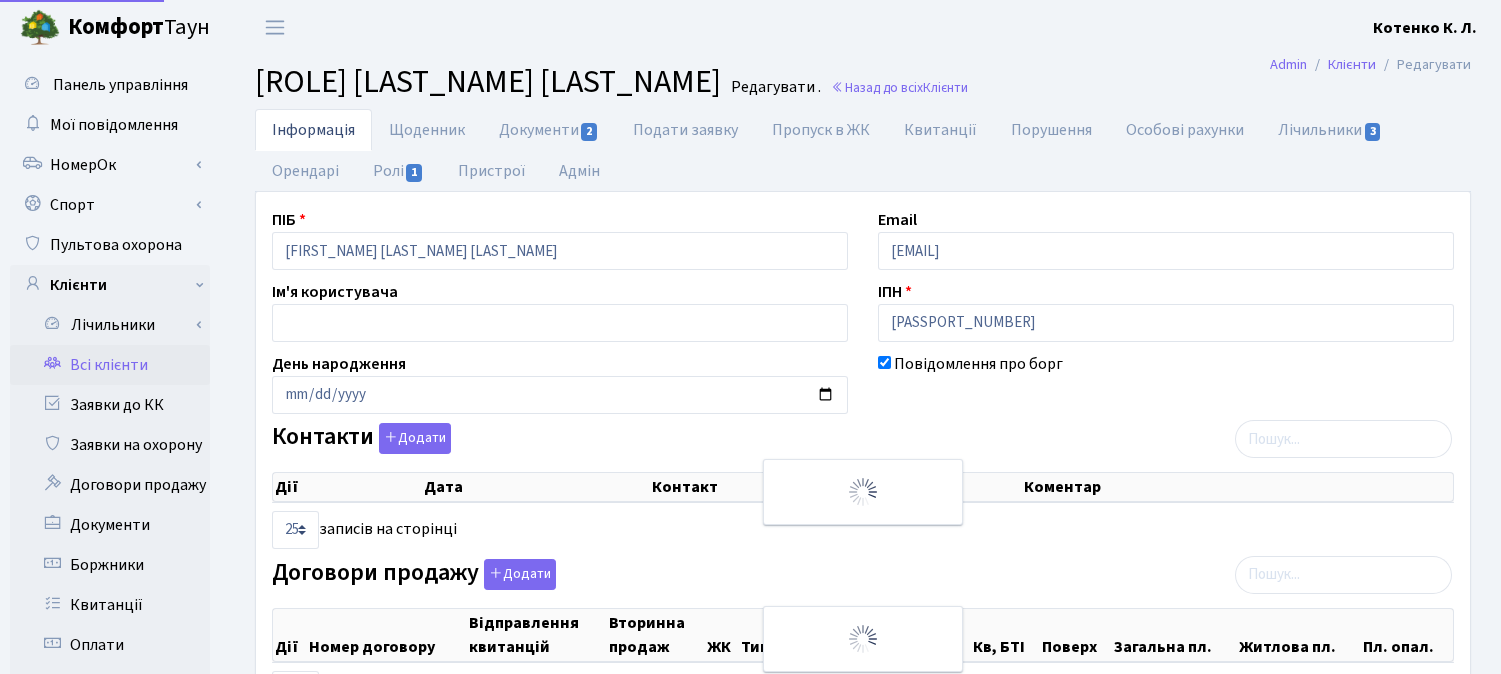 select on "25" 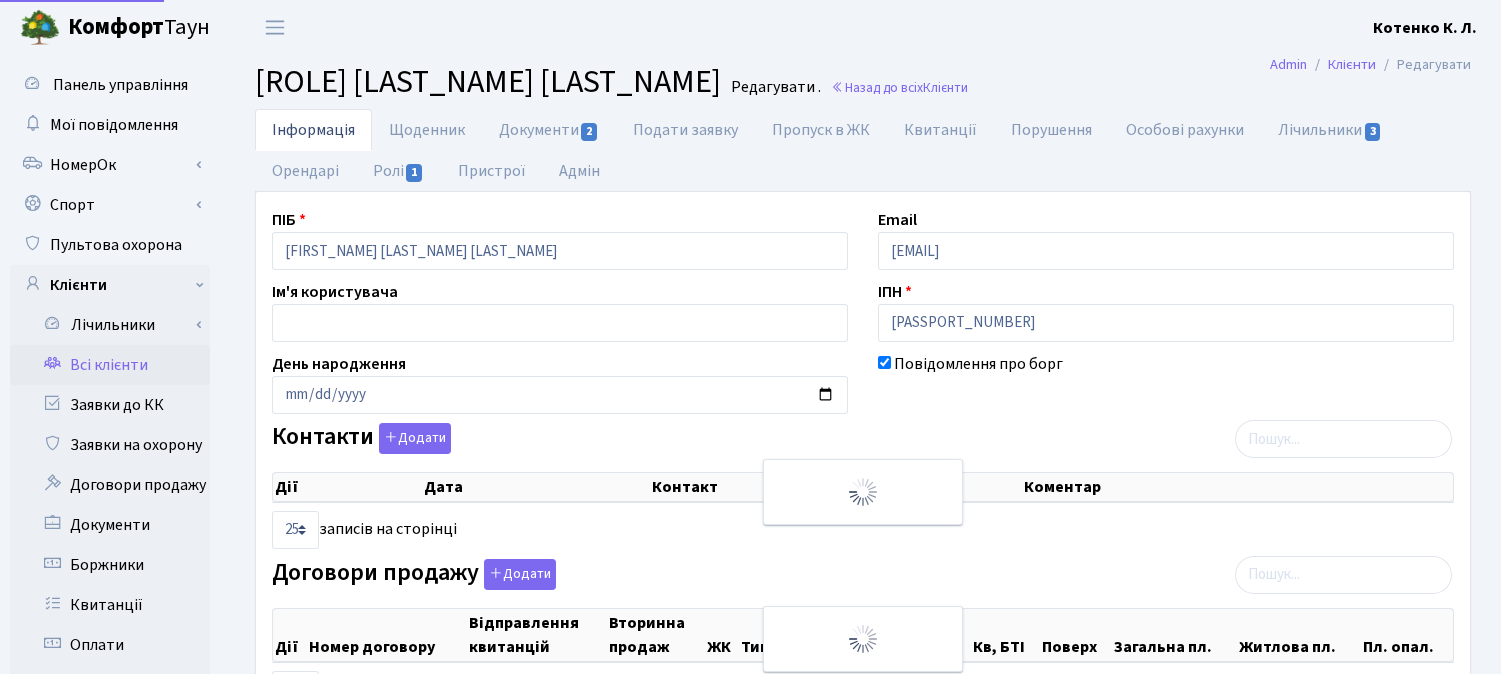 select on "25" 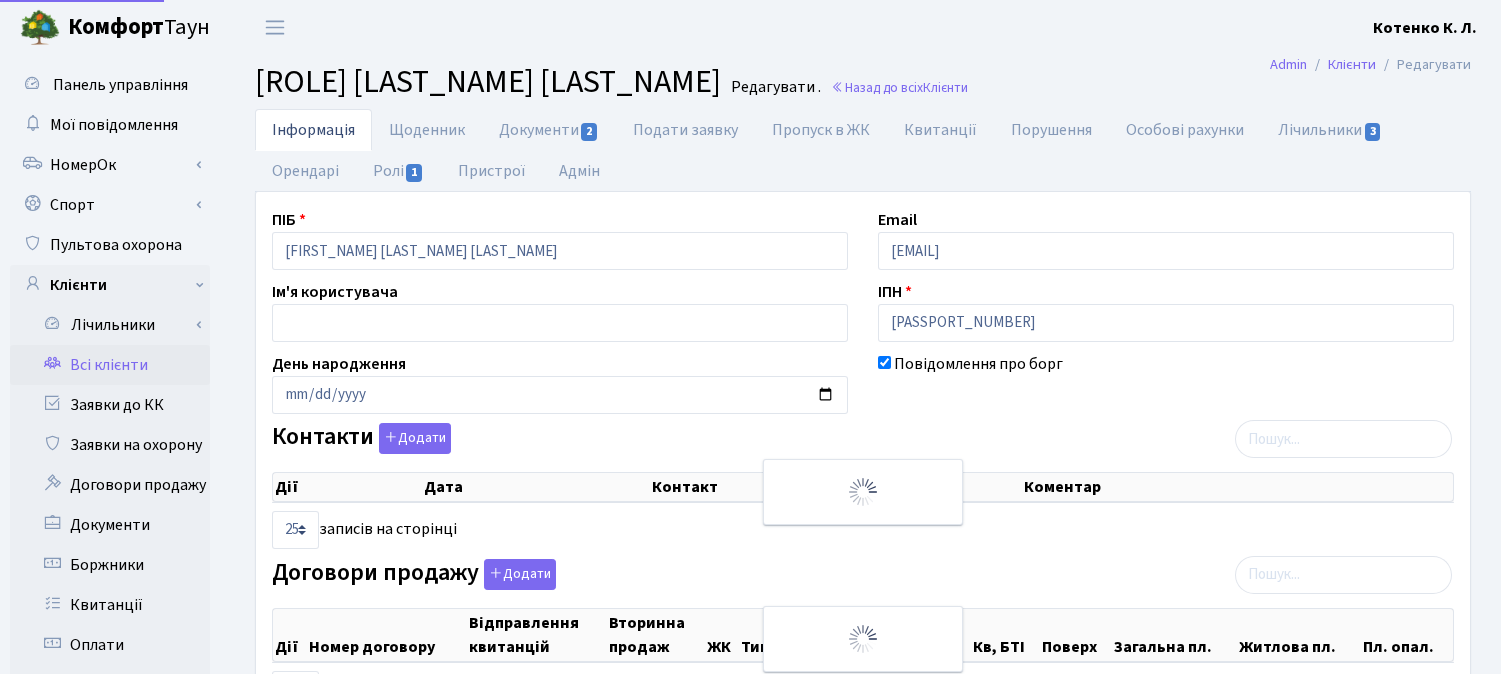 select on "25" 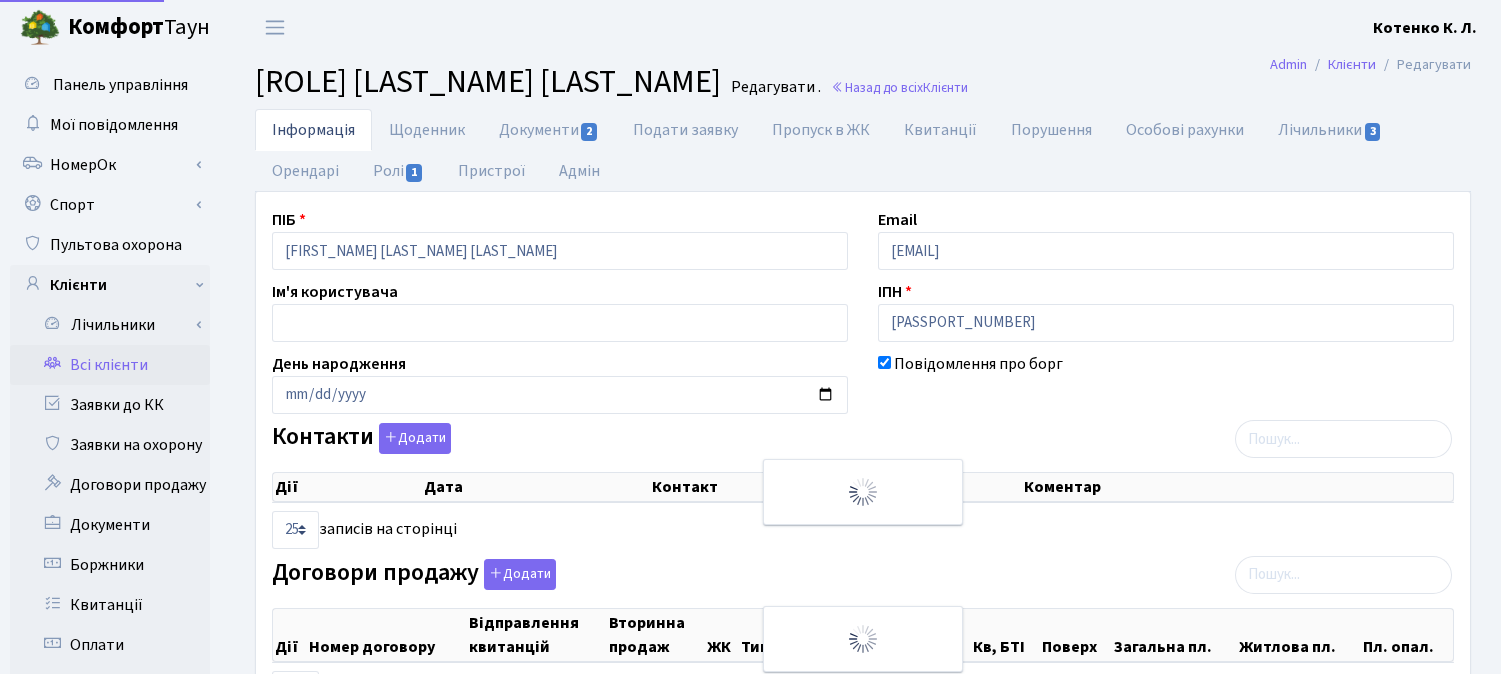 select on "25" 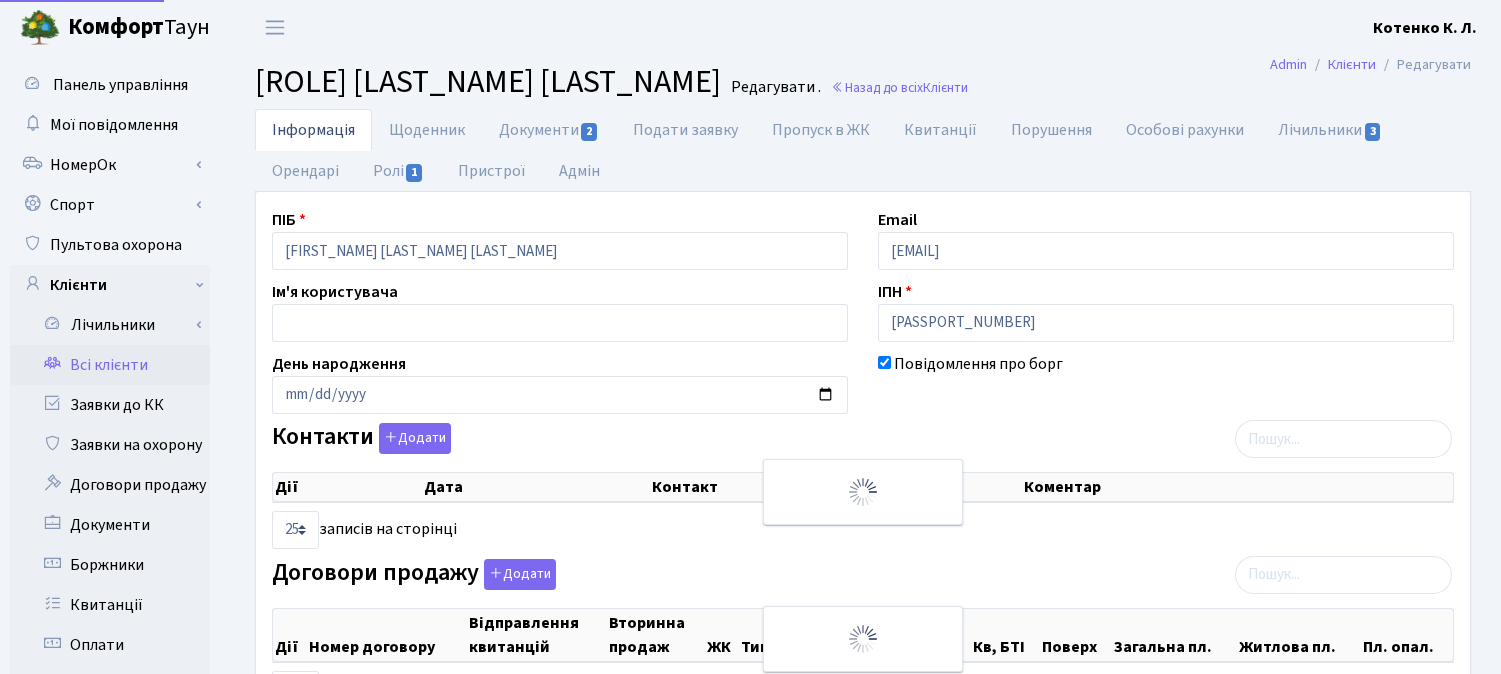 scroll, scrollTop: 0, scrollLeft: 0, axis: both 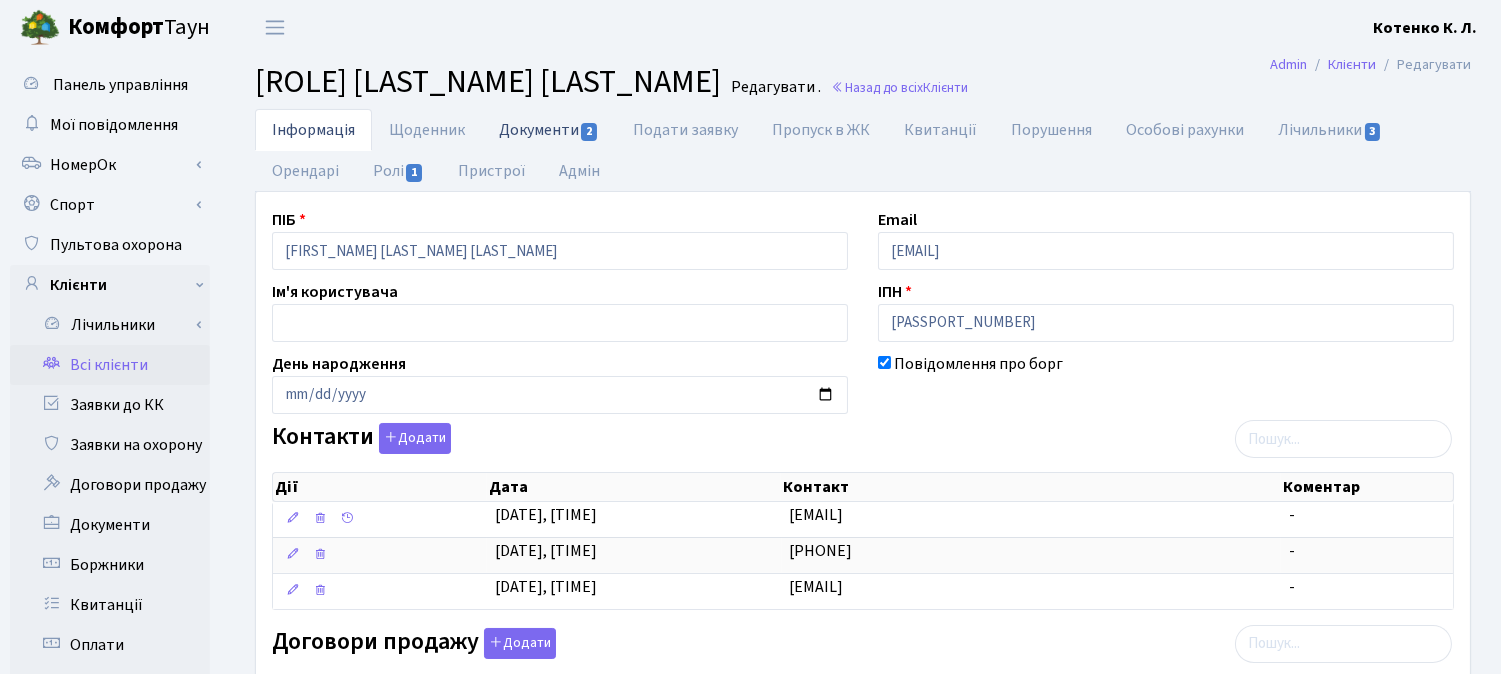 click on "Документи  2" at bounding box center (549, 129) 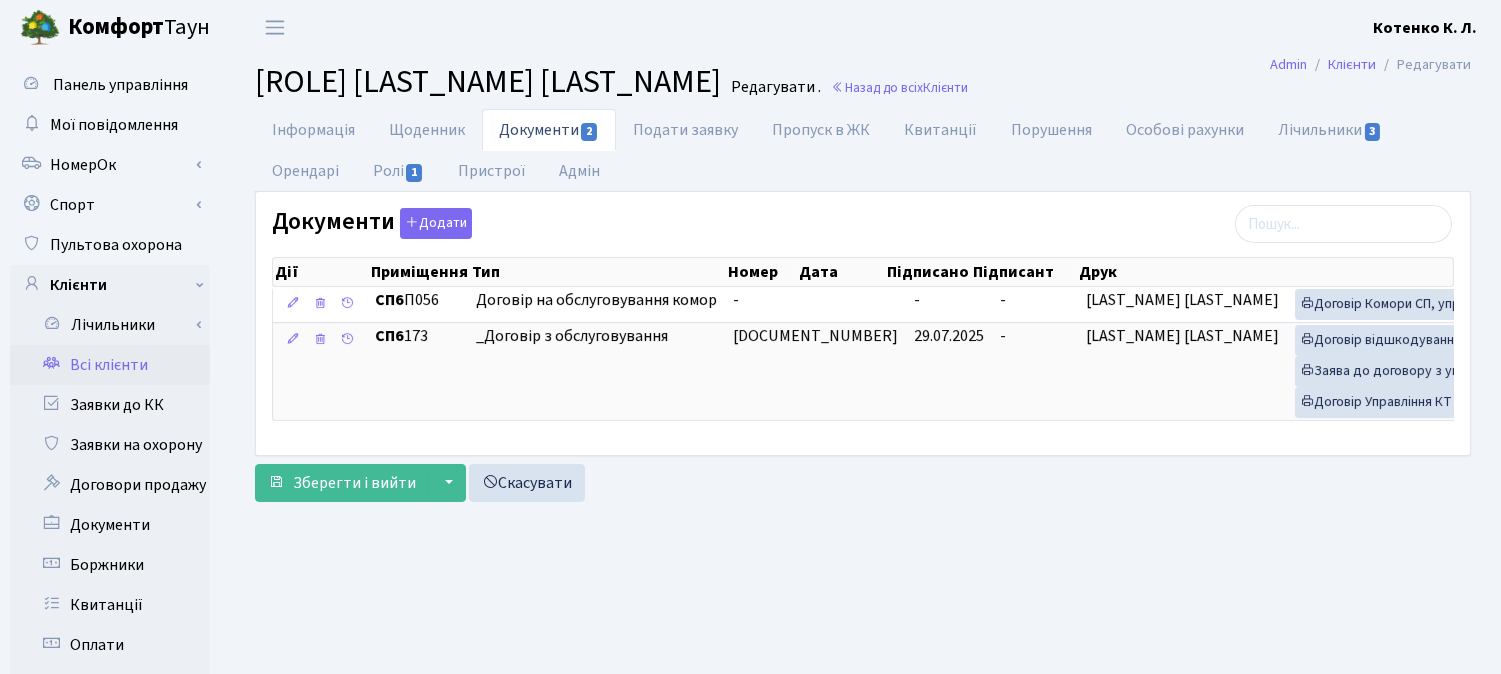 click on "Всі клієнти" at bounding box center (110, 365) 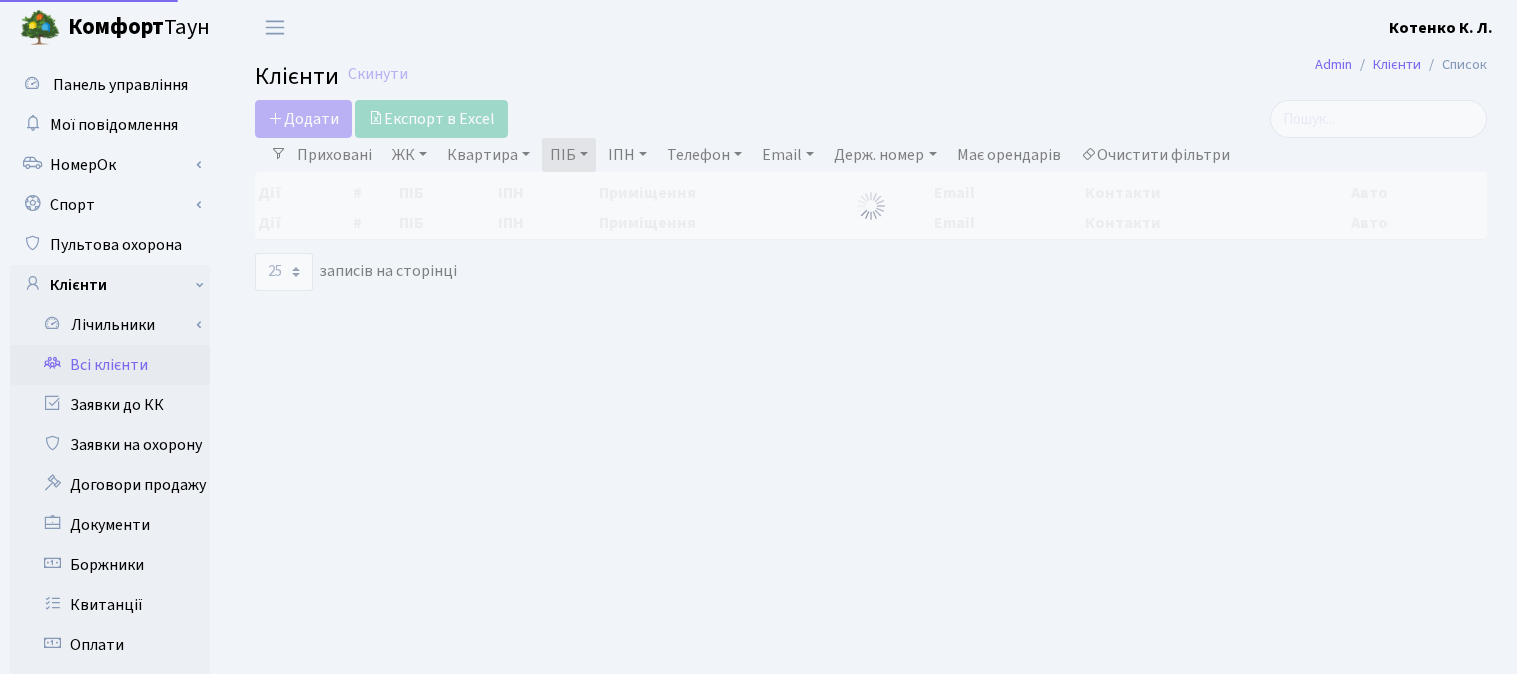 select on "25" 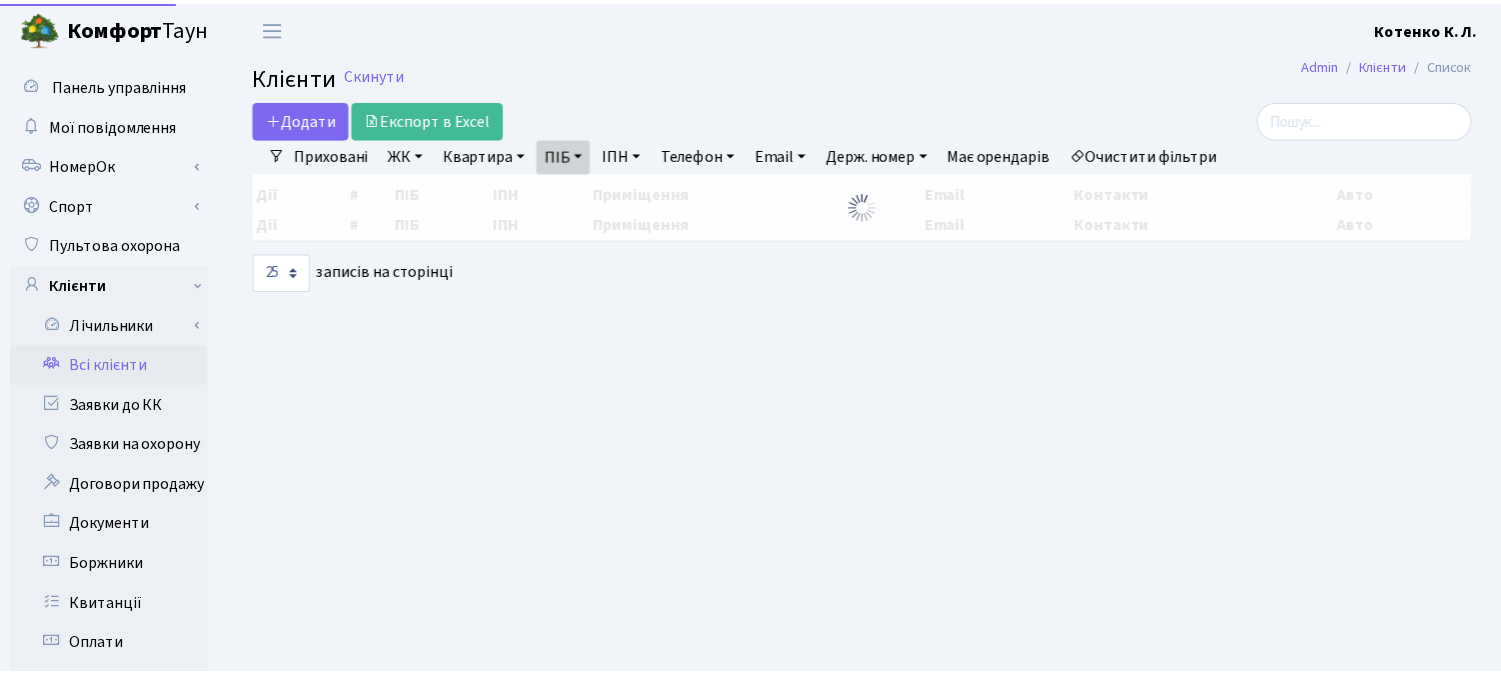 scroll, scrollTop: 0, scrollLeft: 0, axis: both 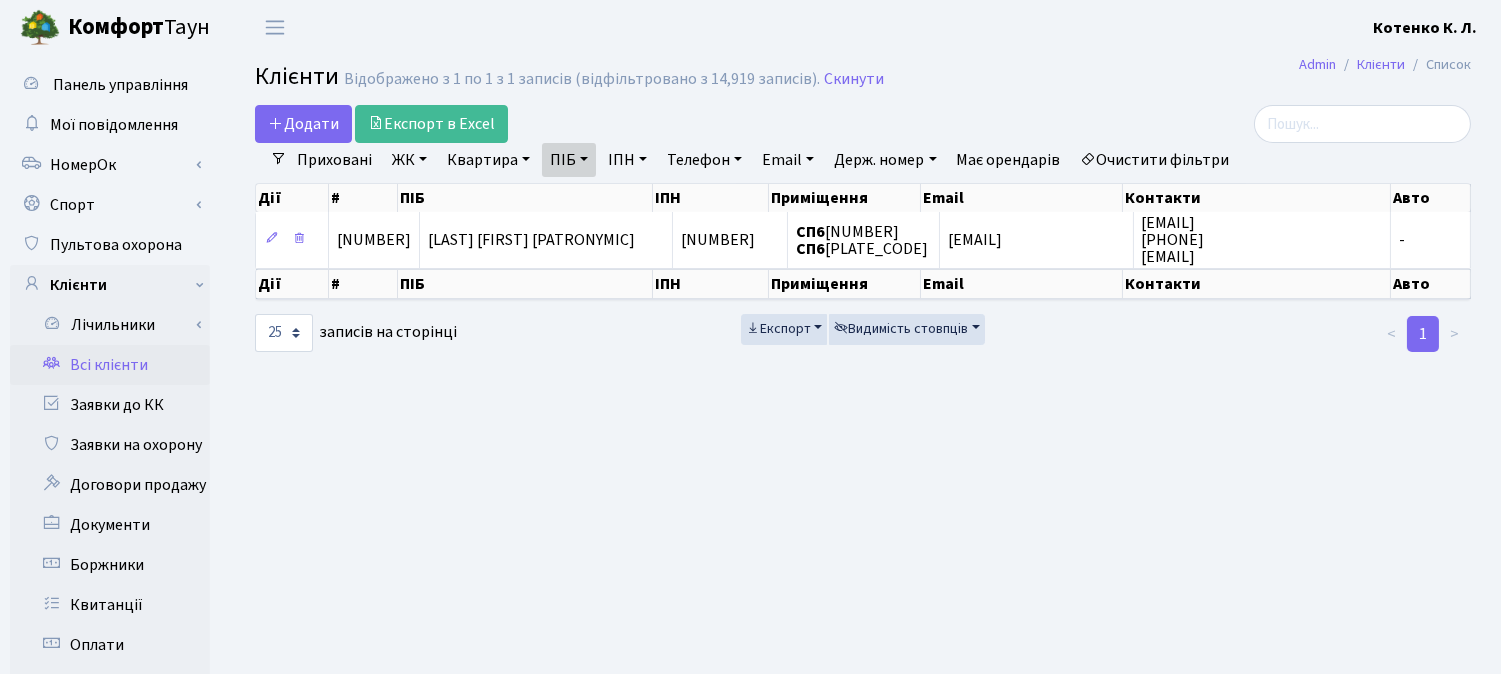 click on "Квартира" at bounding box center [488, 160] 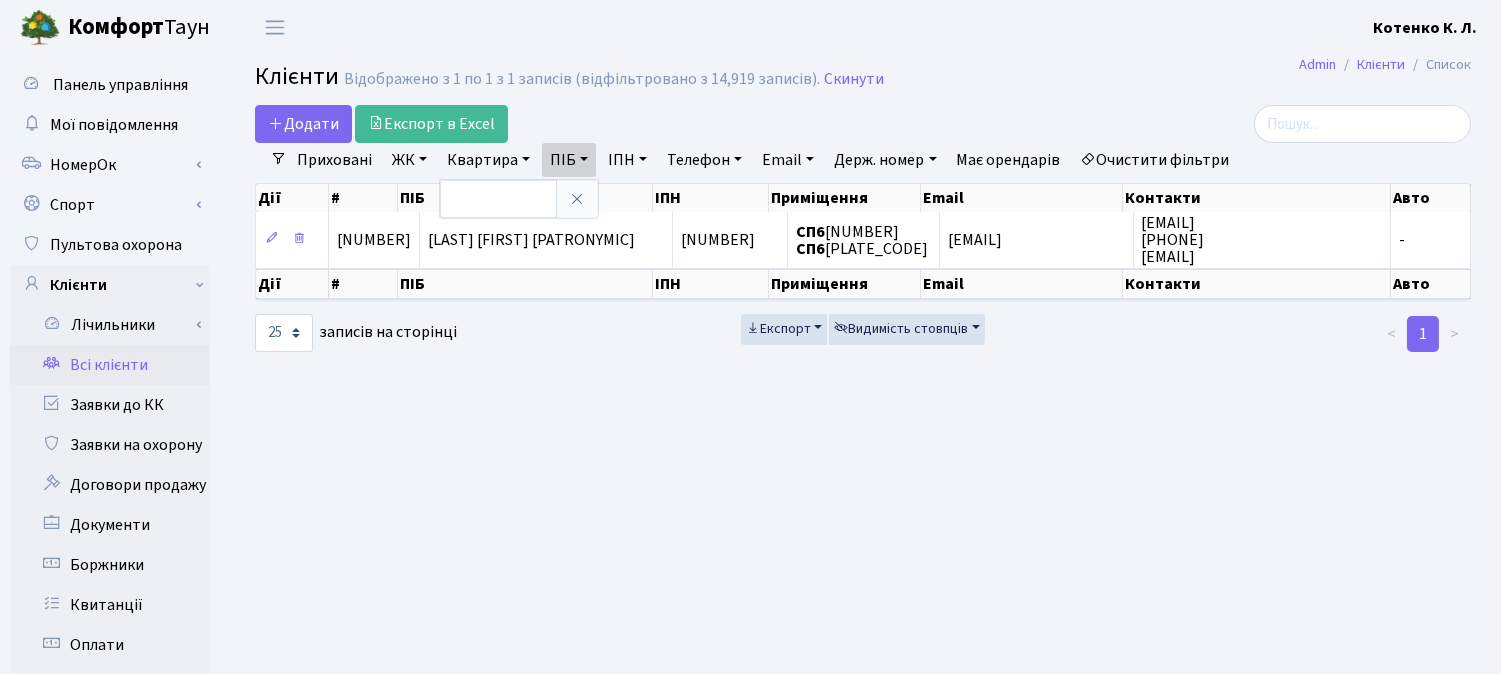drag, startPoint x: 1180, startPoint y: 158, endPoint x: 1164, endPoint y: 155, distance: 16.27882 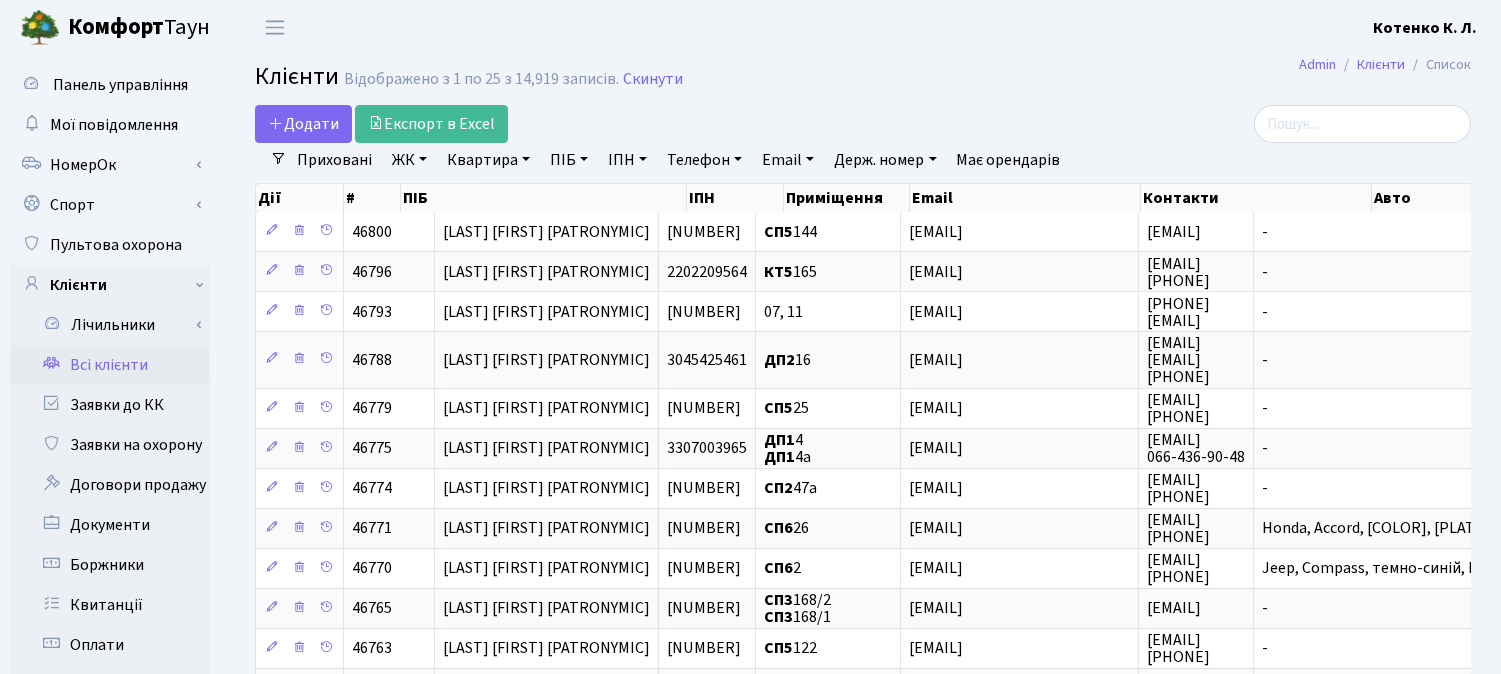 drag, startPoint x: 488, startPoint y: 161, endPoint x: 498, endPoint y: 141, distance: 22.36068 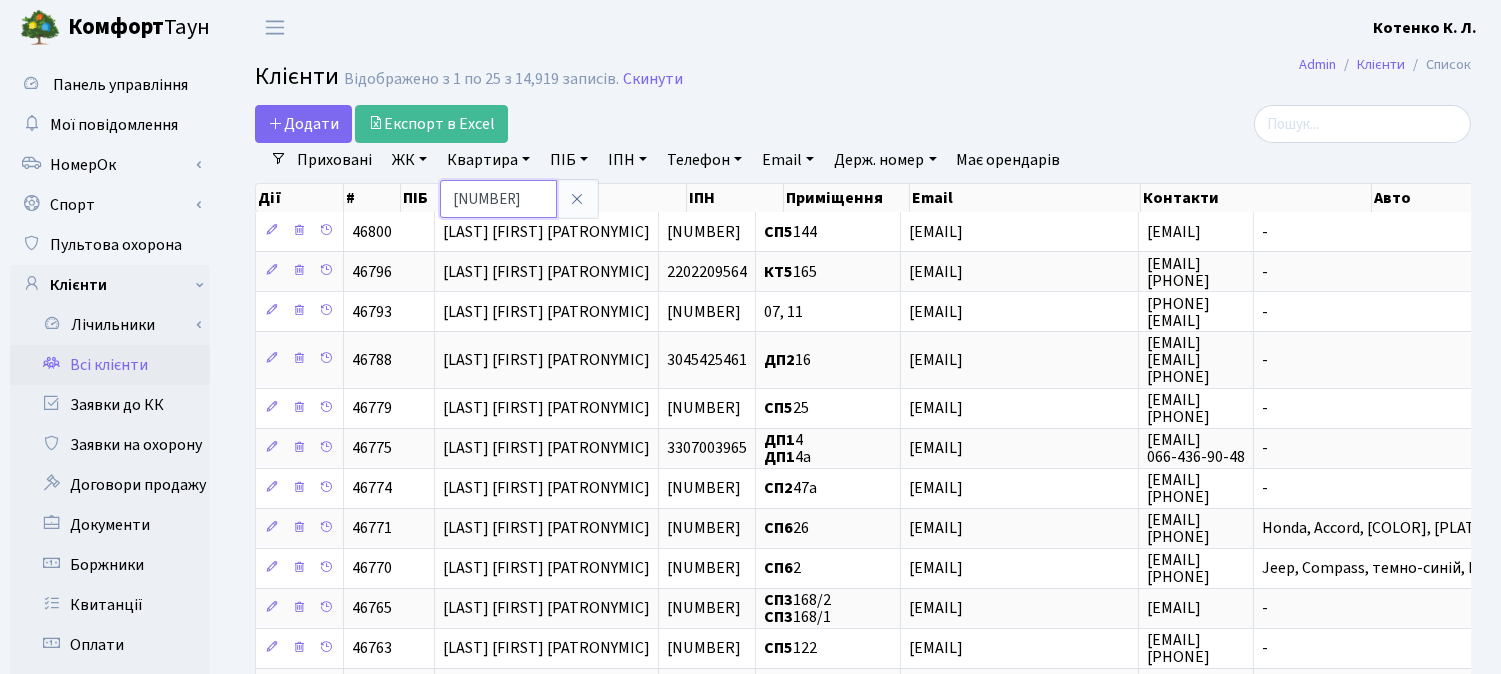 type on "146" 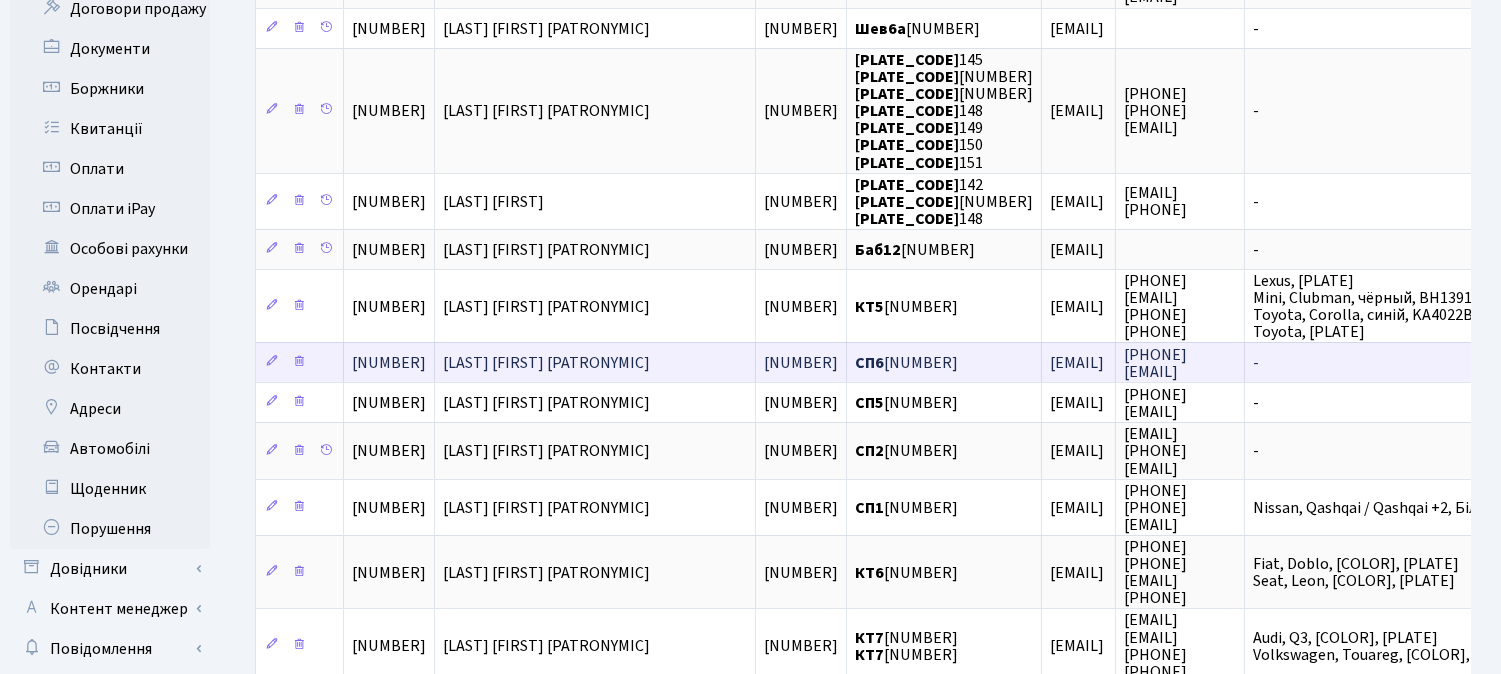 scroll, scrollTop: 555, scrollLeft: 0, axis: vertical 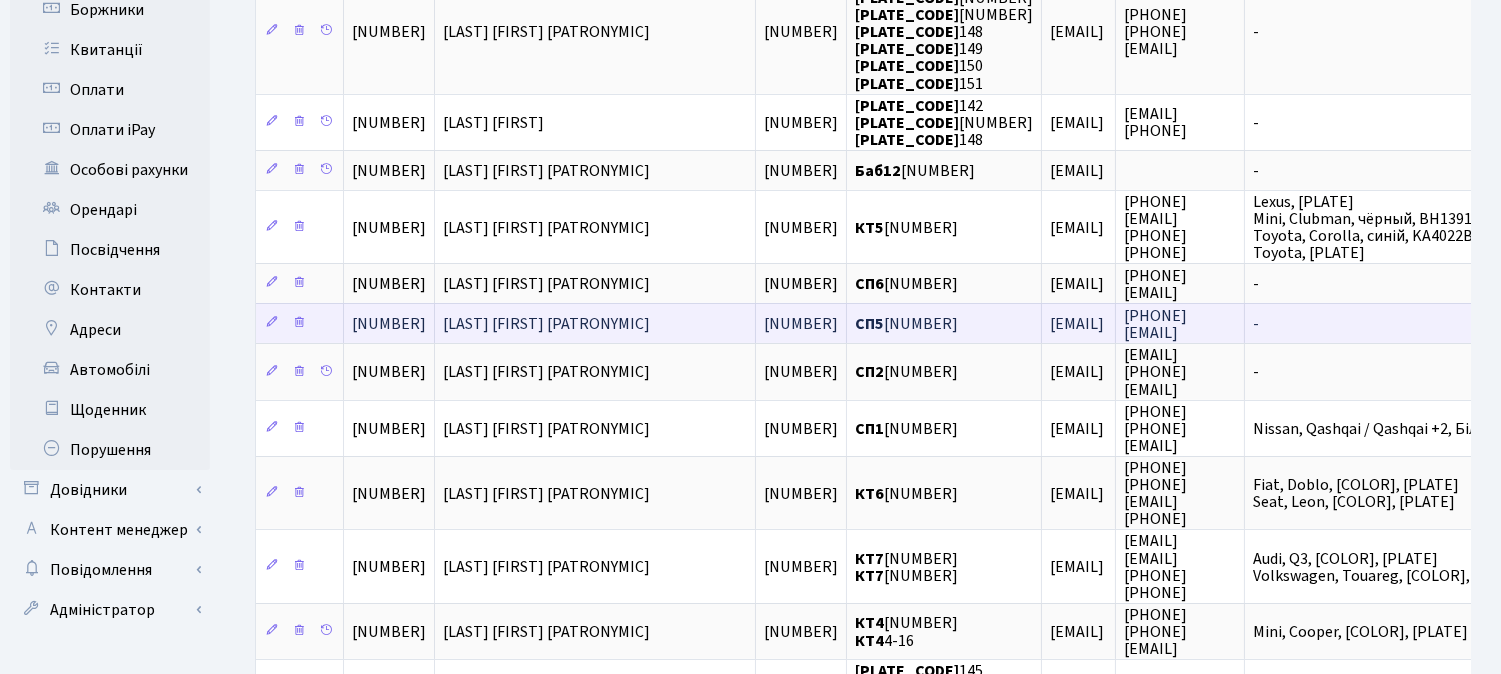 click on "[LAST] [FIRST] [PATRONYMIC]" at bounding box center [546, 324] 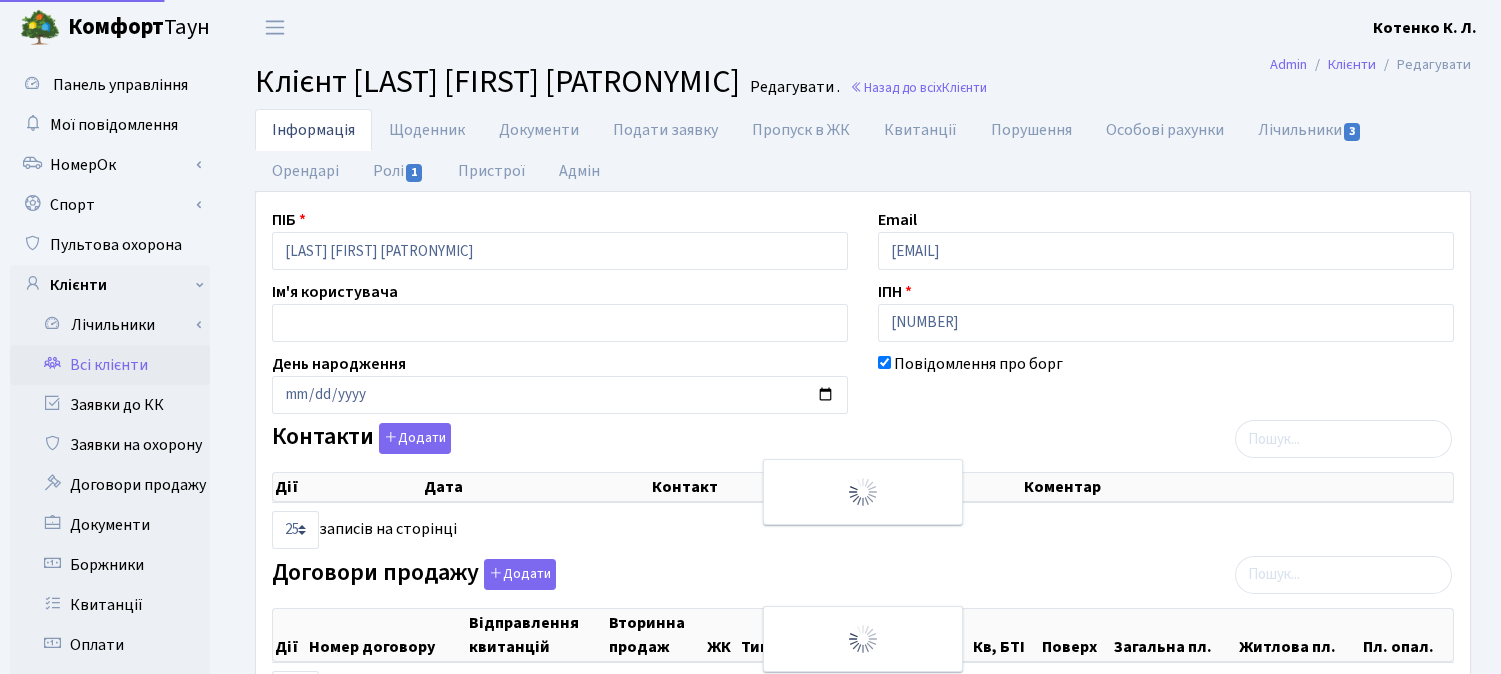 select on "25" 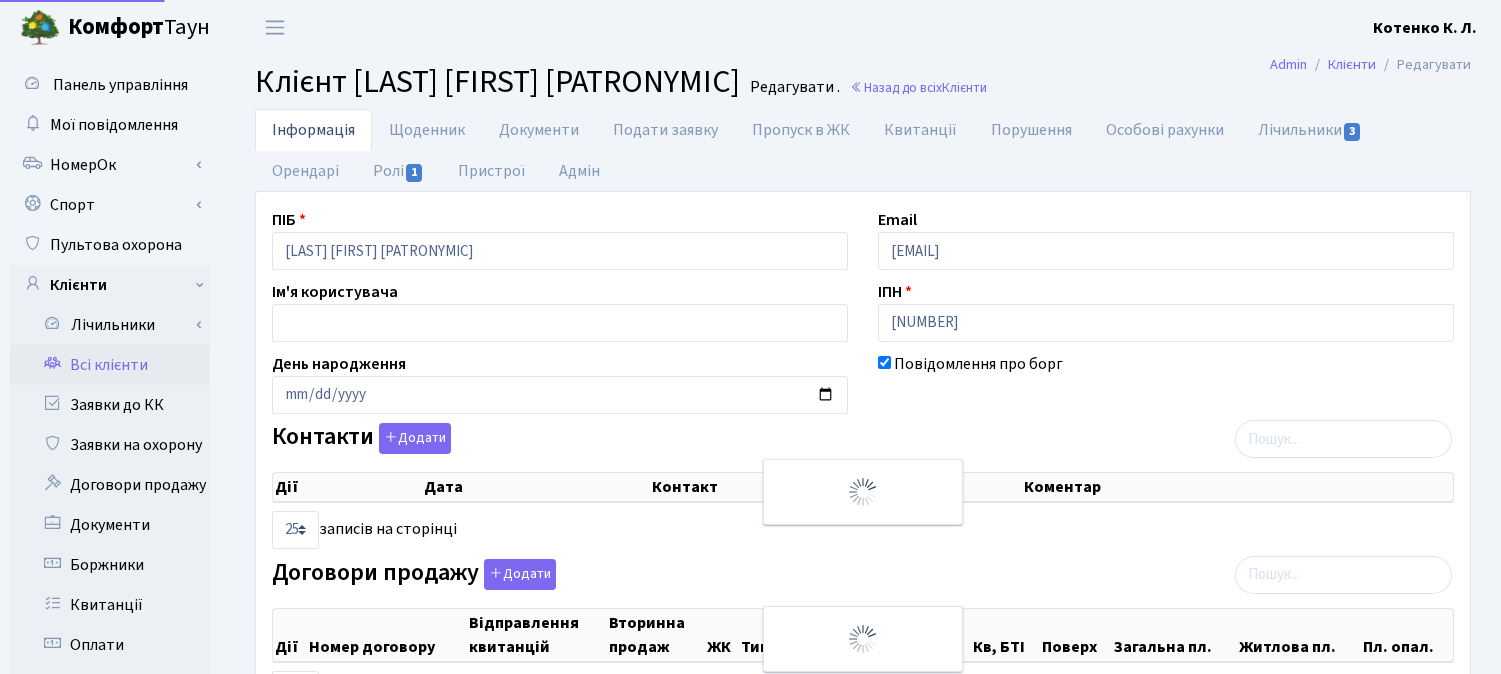 select on "25" 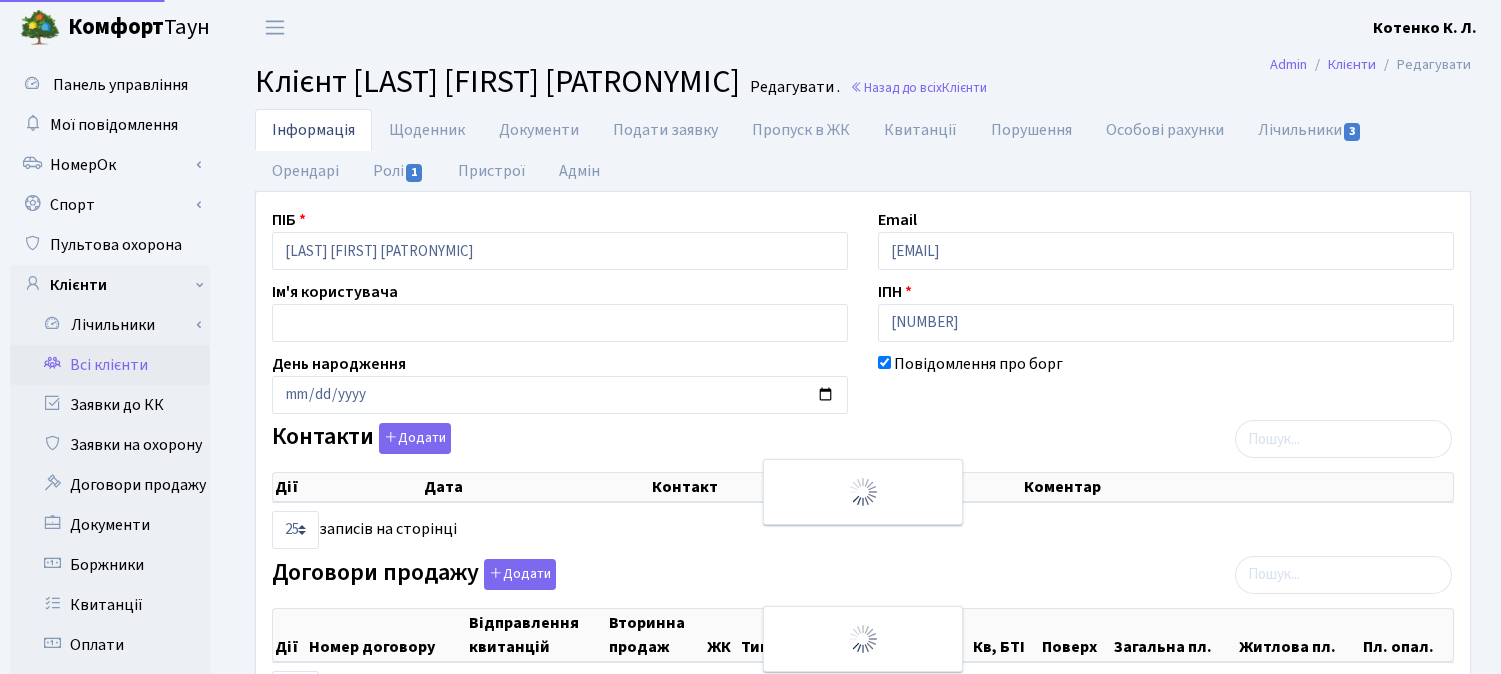 select on "25" 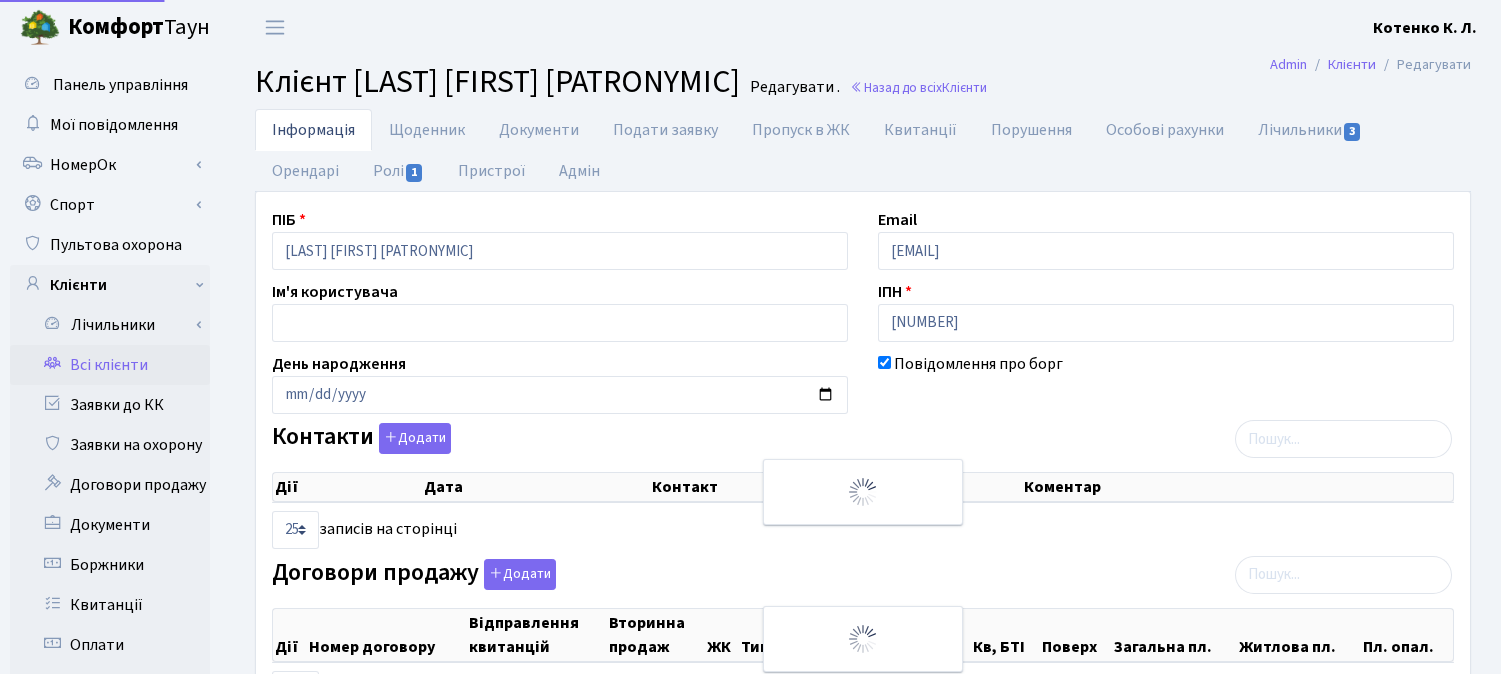 select on "25" 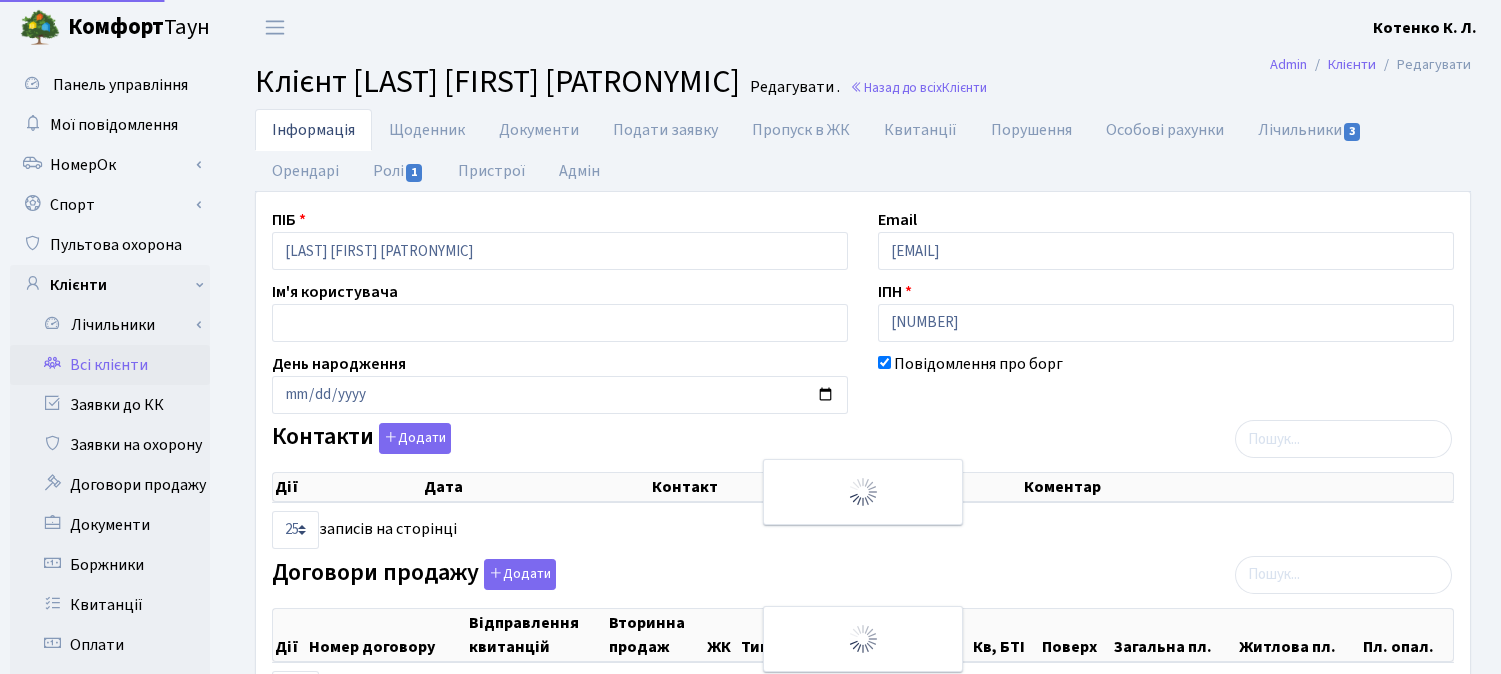 select on "25" 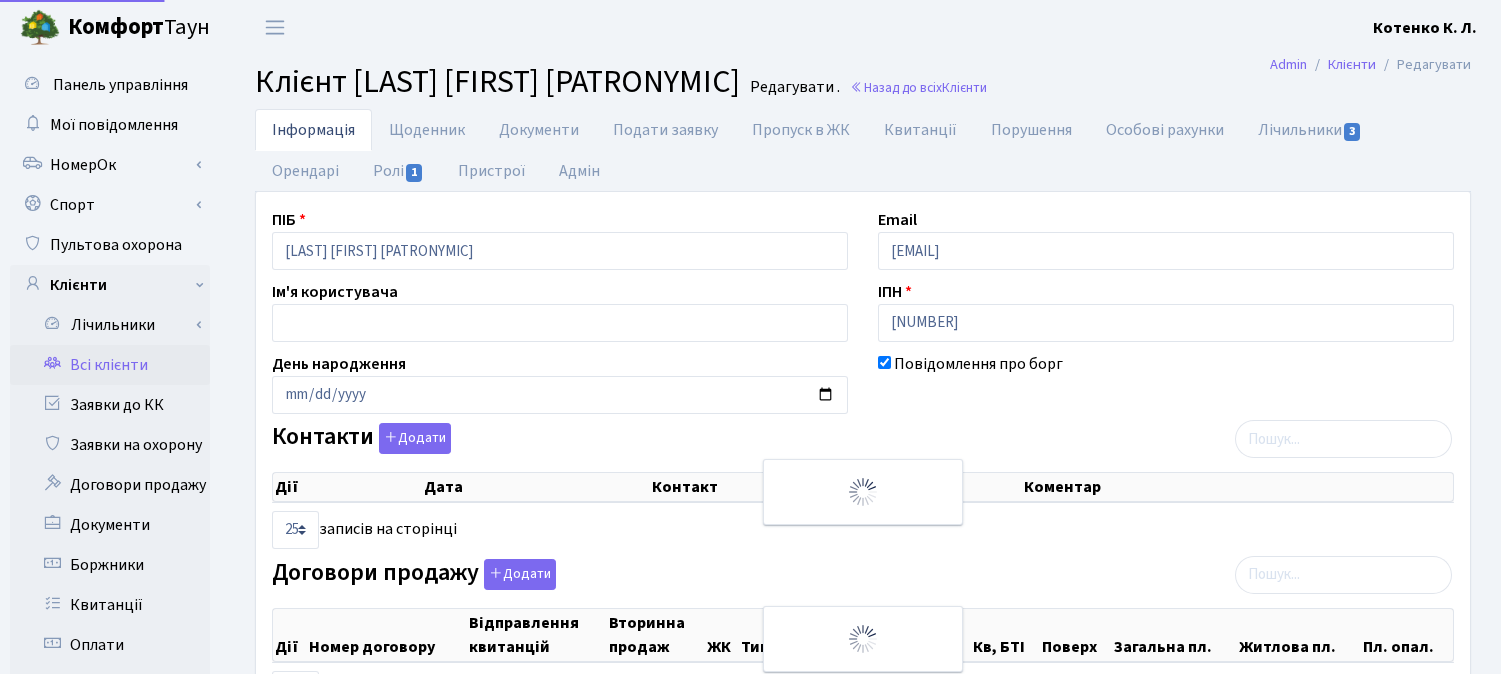 scroll, scrollTop: 0, scrollLeft: 0, axis: both 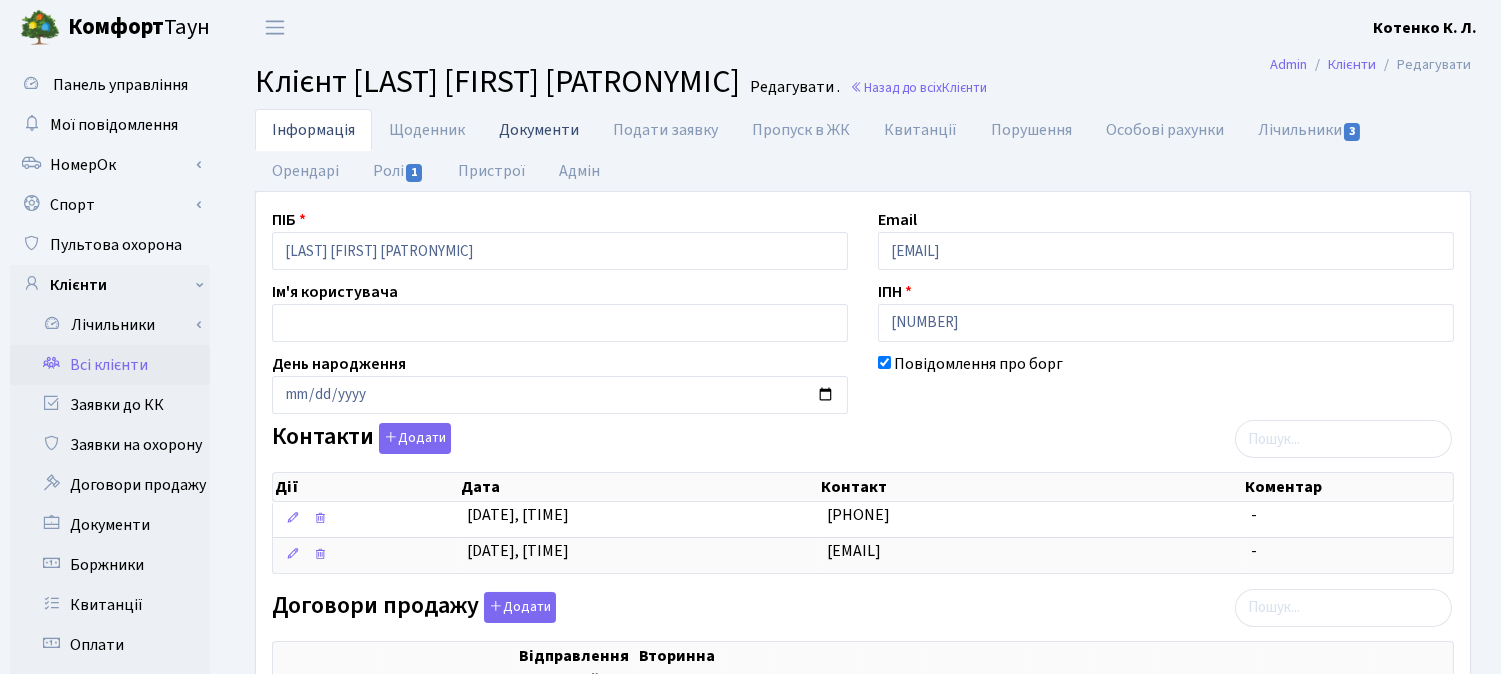 click on "Документи" at bounding box center [539, 129] 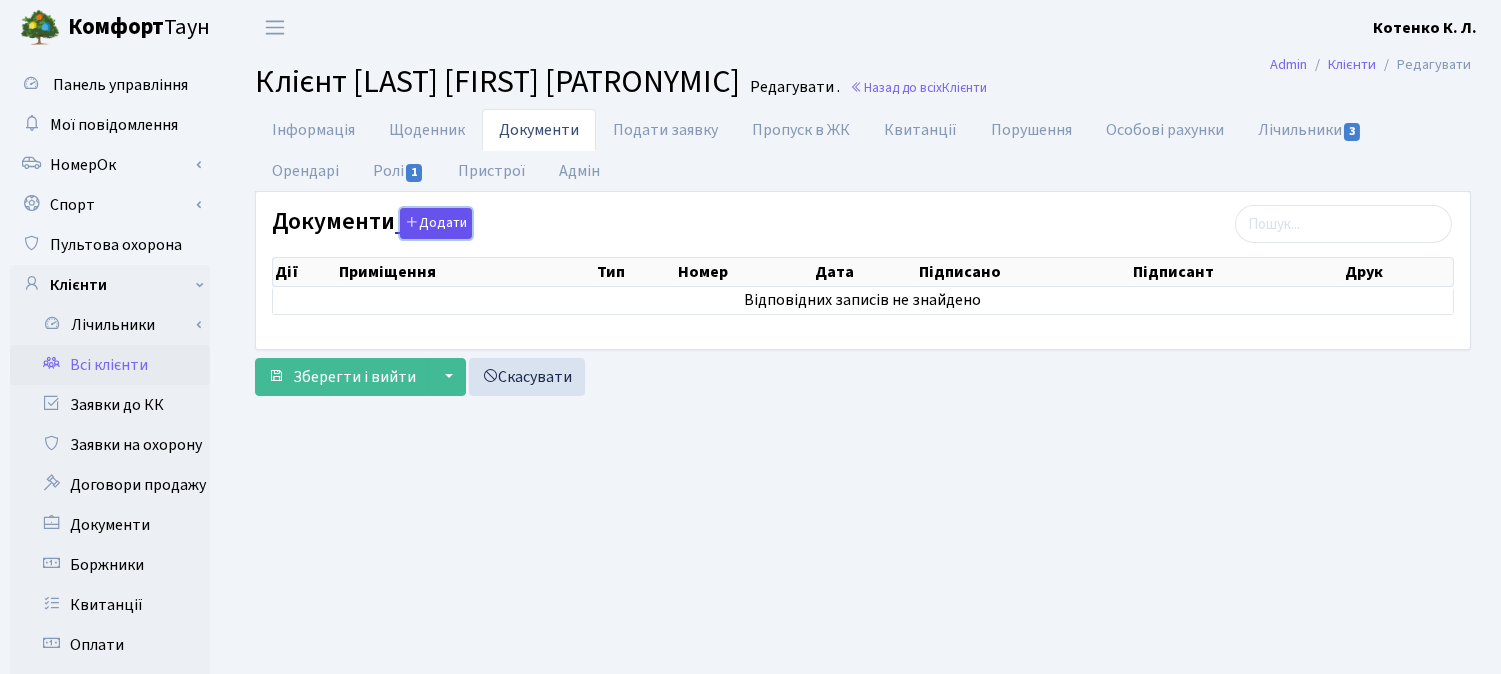 click on "Додати" at bounding box center [436, 223] 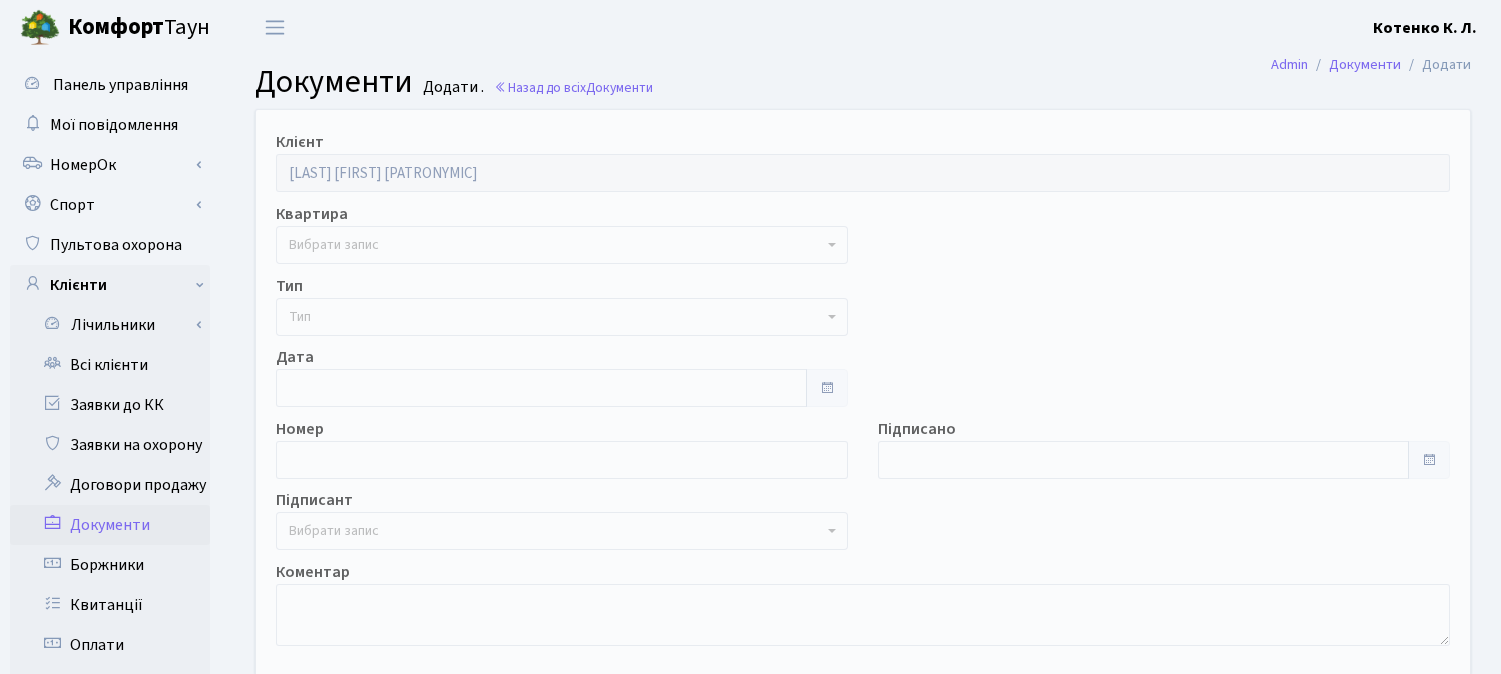 scroll, scrollTop: 0, scrollLeft: 0, axis: both 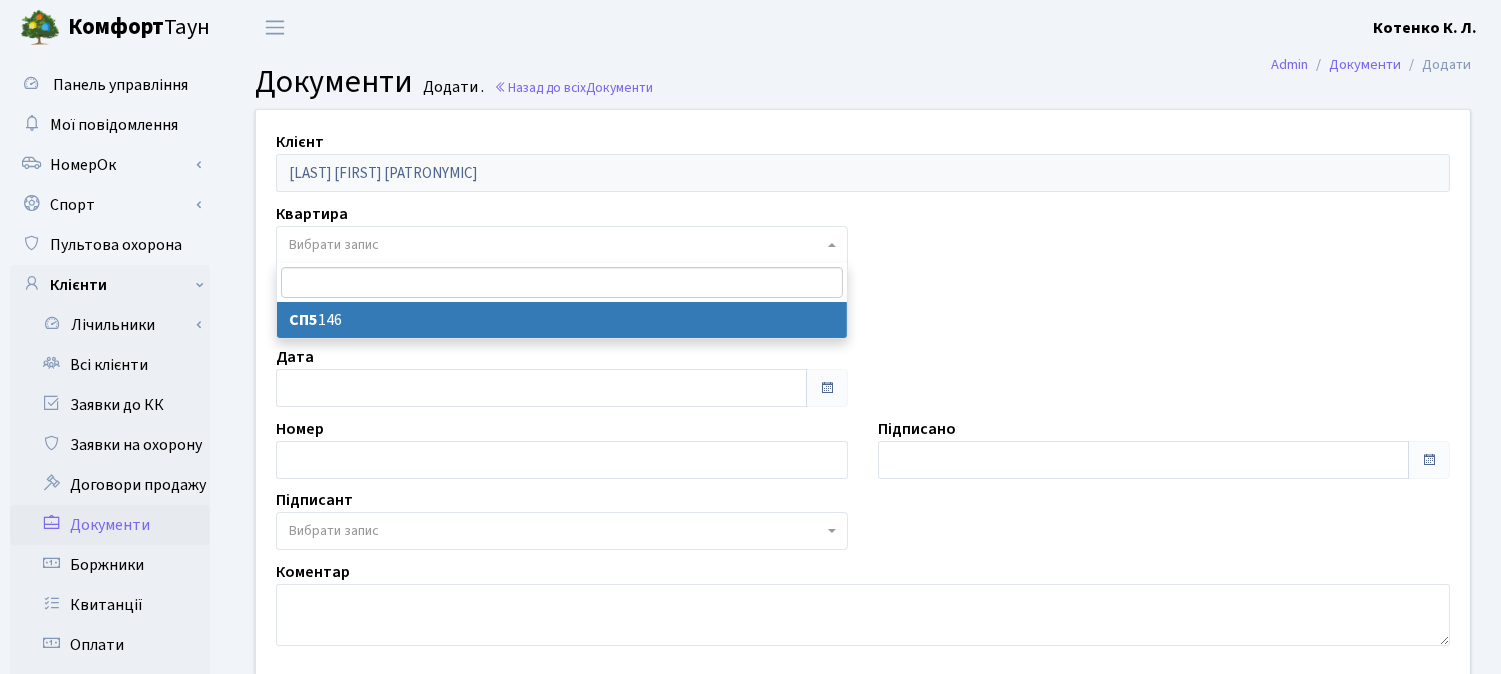 drag, startPoint x: 333, startPoint y: 248, endPoint x: 340, endPoint y: 267, distance: 20.248457 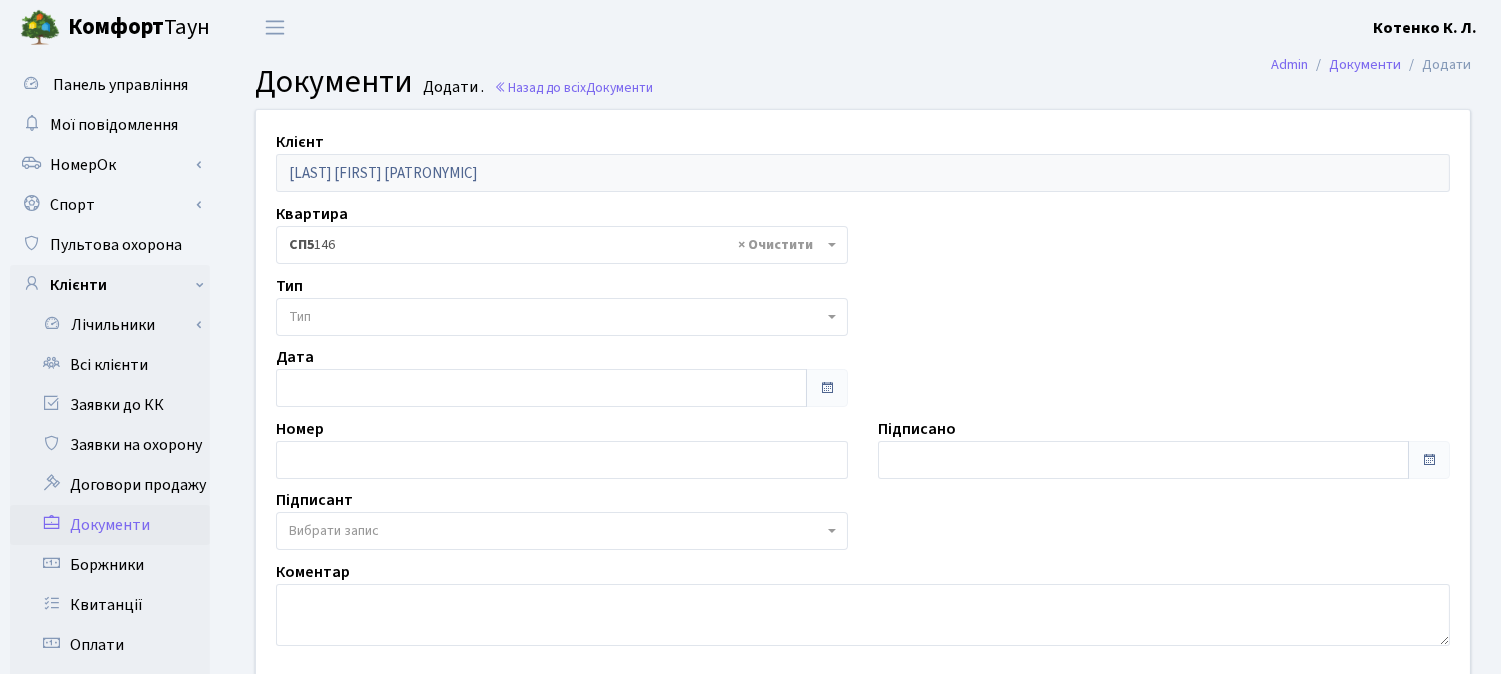 click on "Тип" at bounding box center [556, 317] 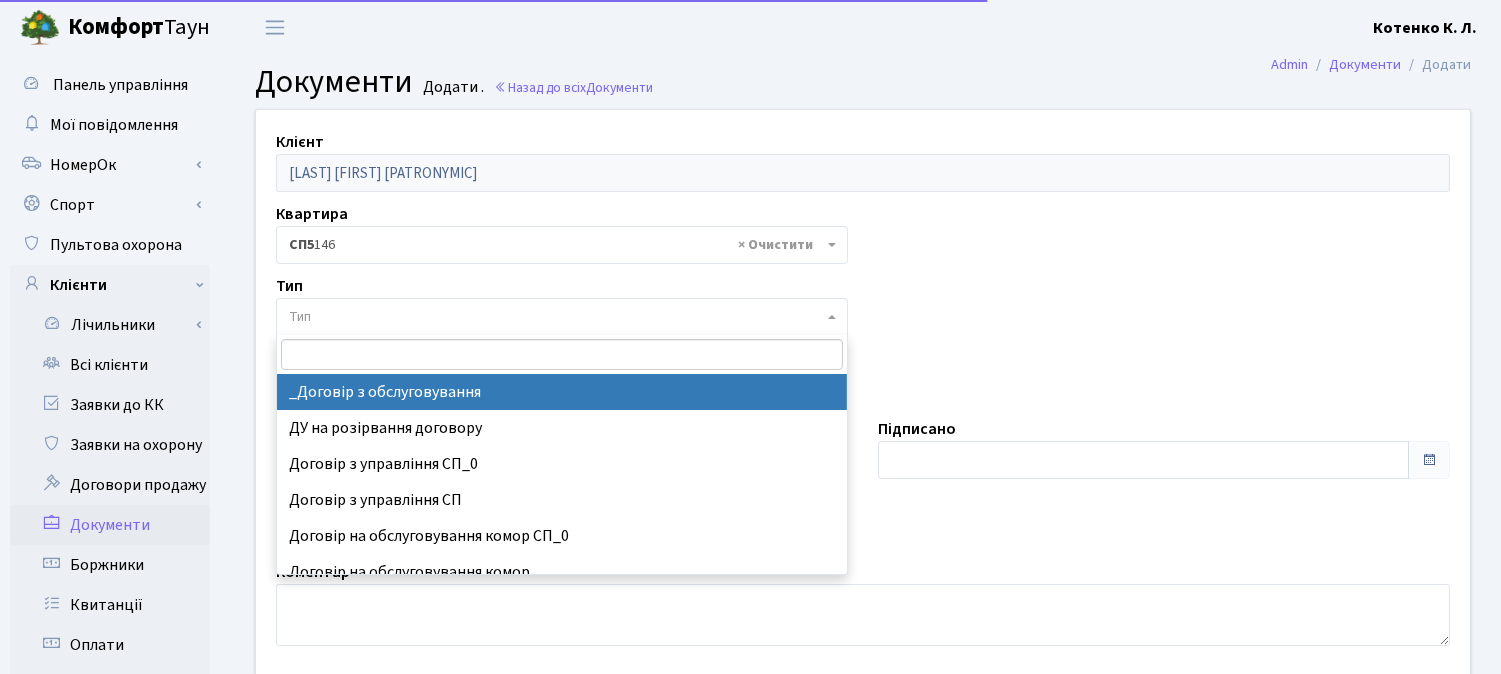 select on "289" 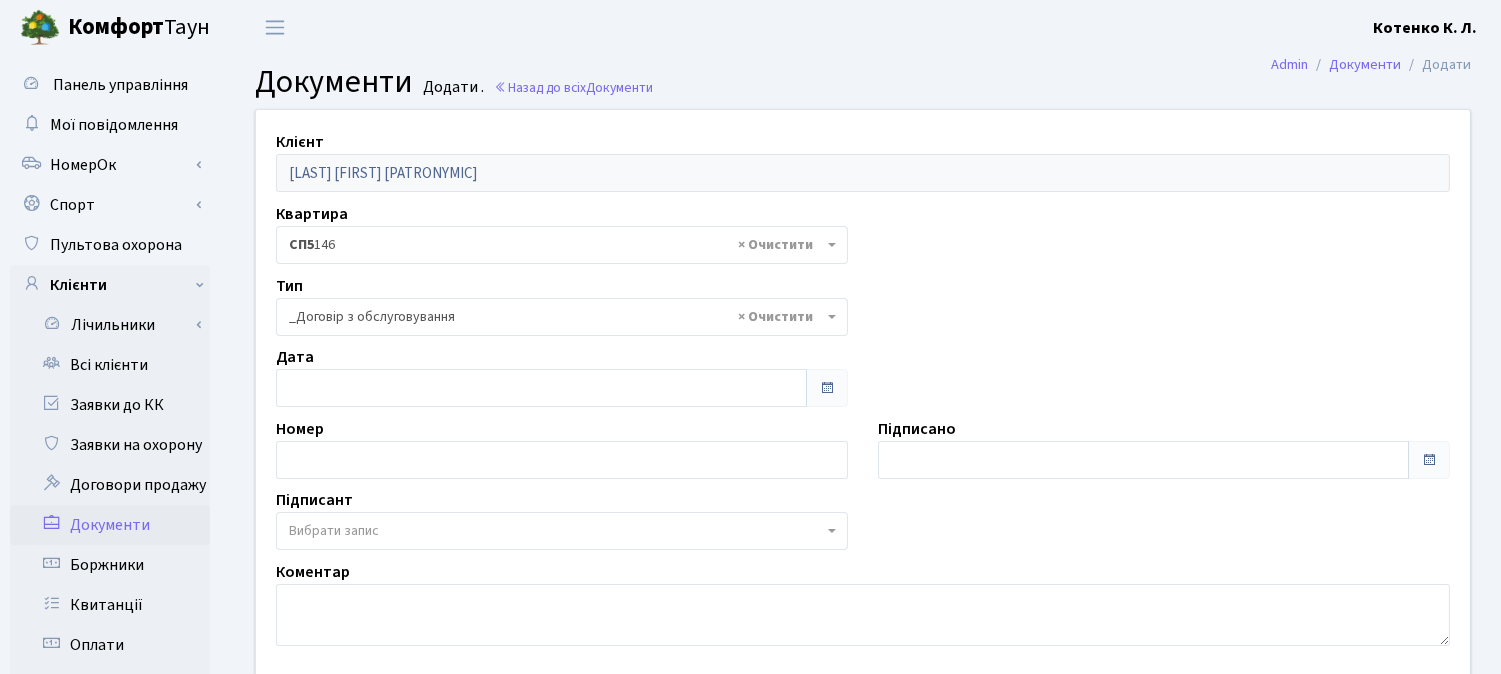 click on "Вибрати запис" at bounding box center (562, 531) 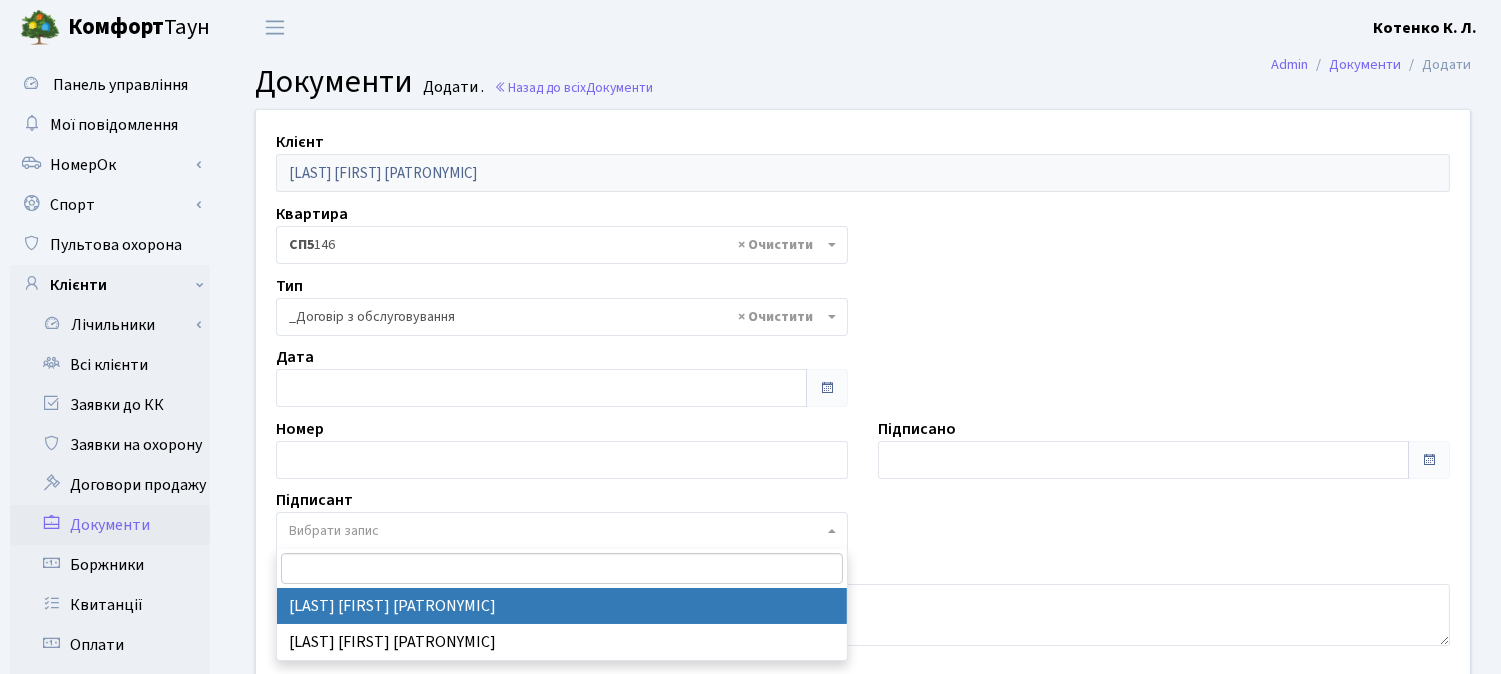select on "74" 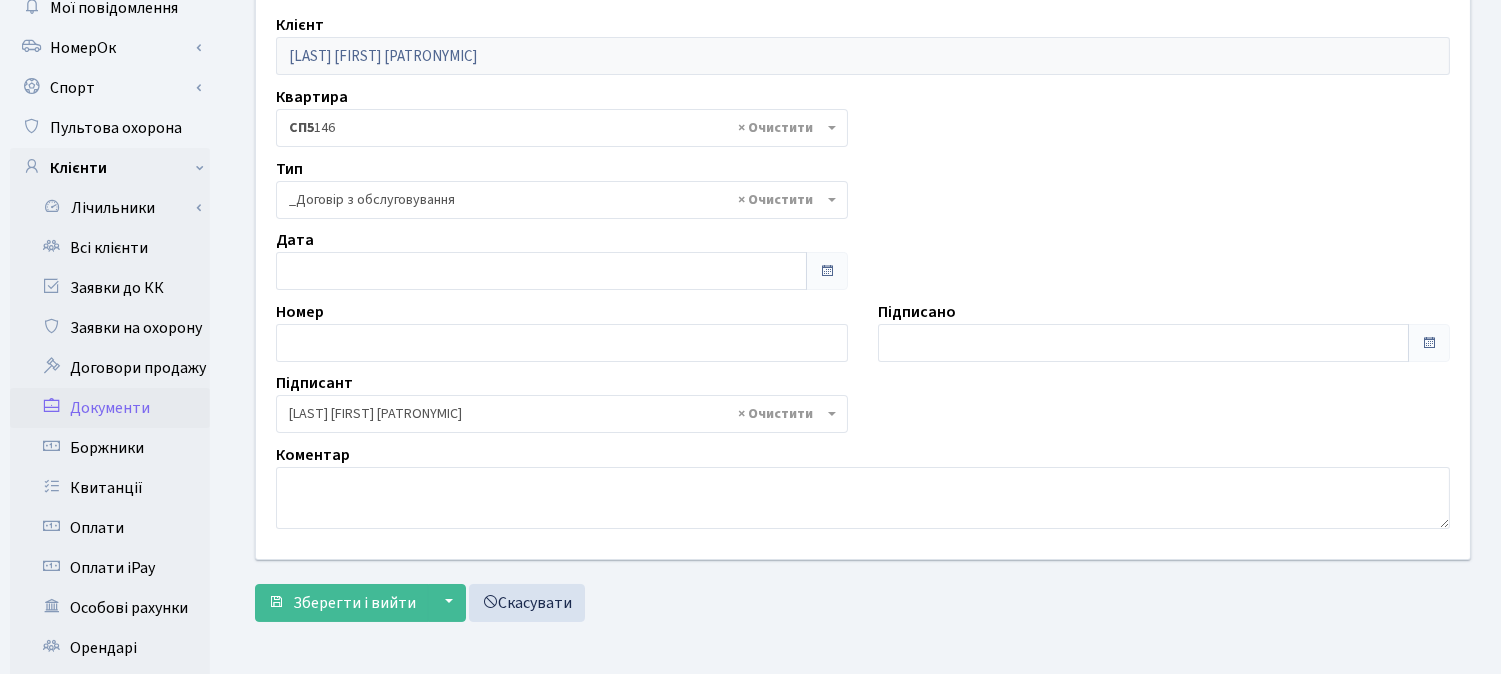 scroll, scrollTop: 333, scrollLeft: 0, axis: vertical 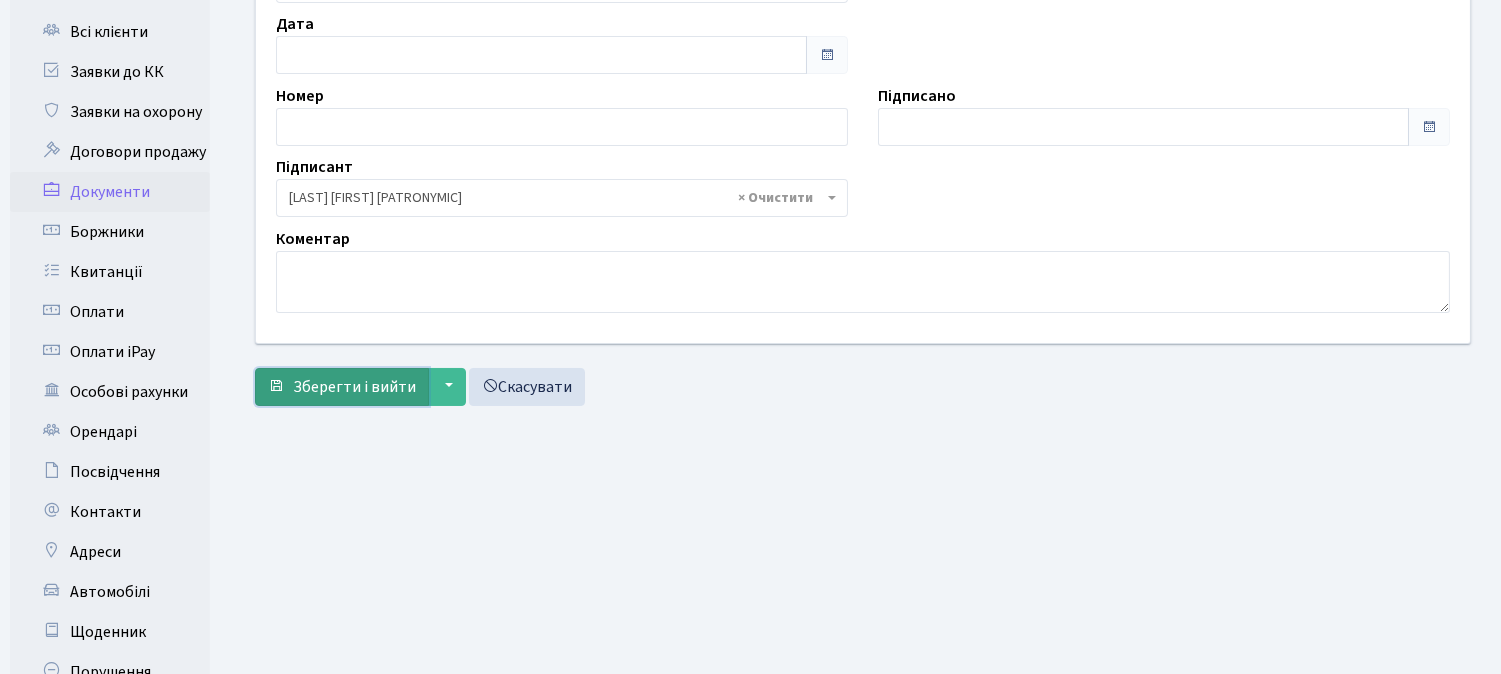 click on "Зберегти і вийти" at bounding box center (354, 387) 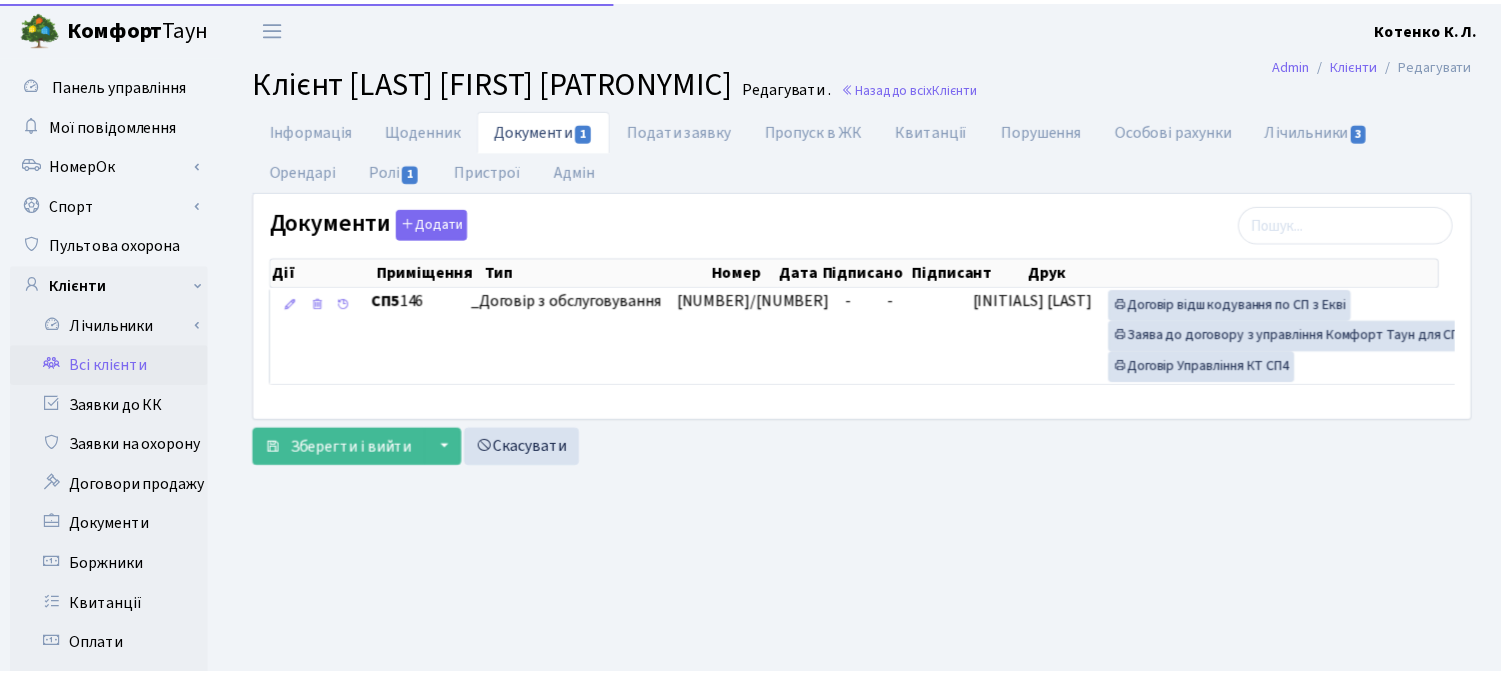 scroll, scrollTop: 0, scrollLeft: 0, axis: both 